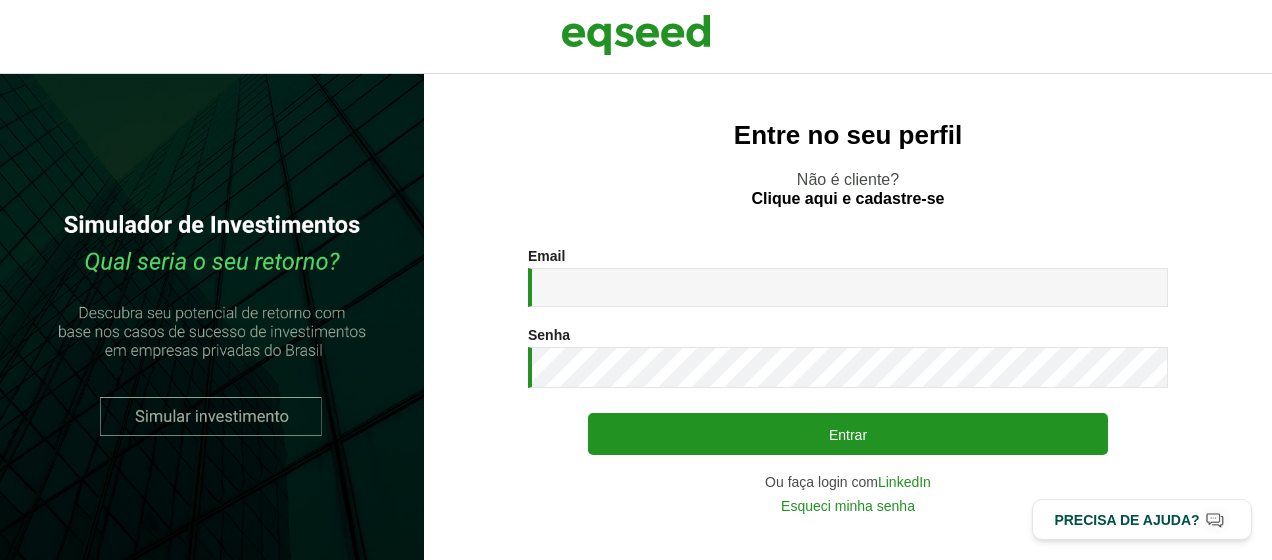 scroll, scrollTop: 0, scrollLeft: 0, axis: both 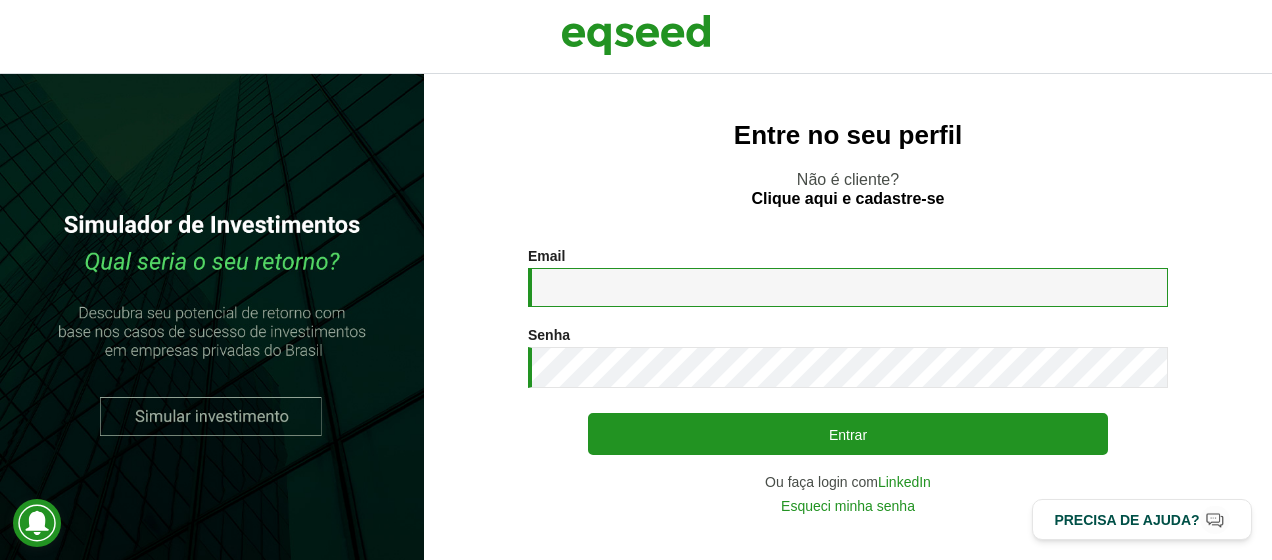 click on "Email  *" at bounding box center [848, 287] 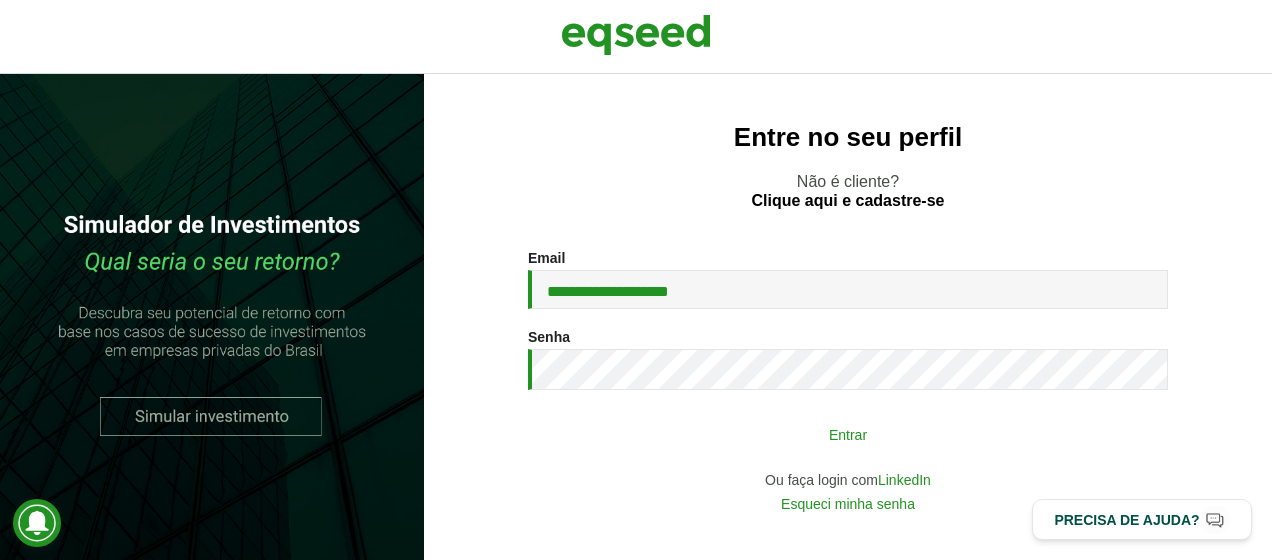 click on "Entrar" at bounding box center (848, 434) 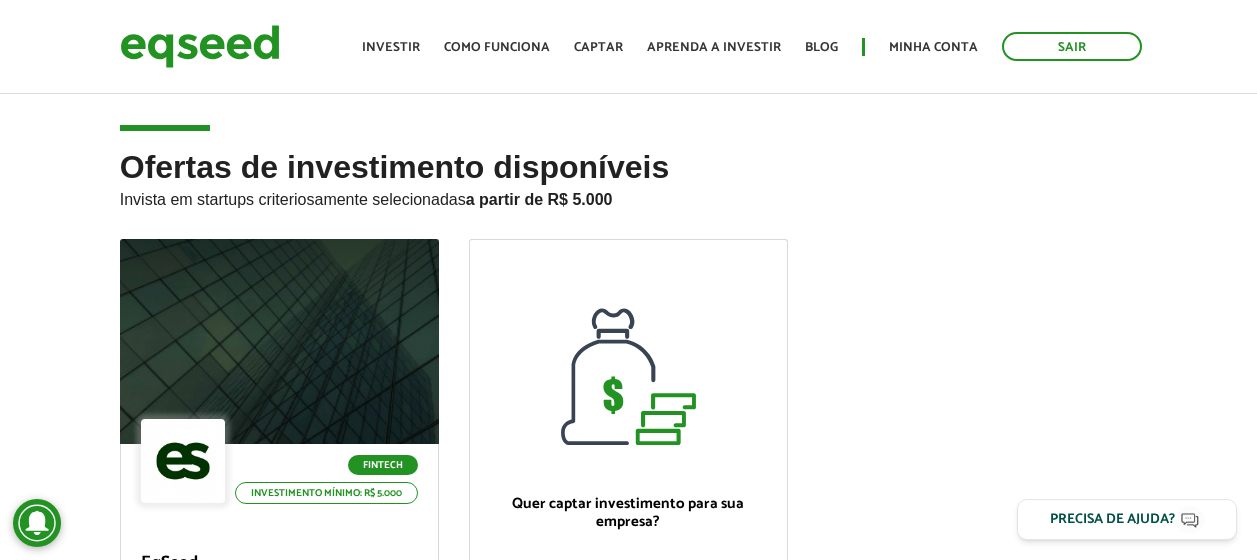 scroll, scrollTop: 0, scrollLeft: 0, axis: both 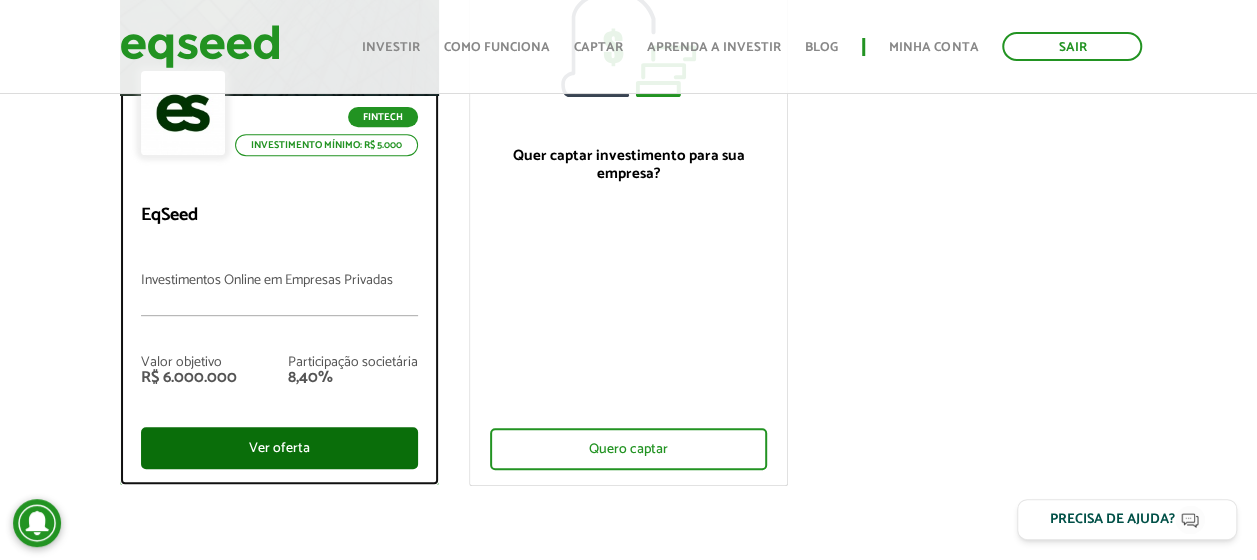 click on "Ver oferta" at bounding box center [279, 448] 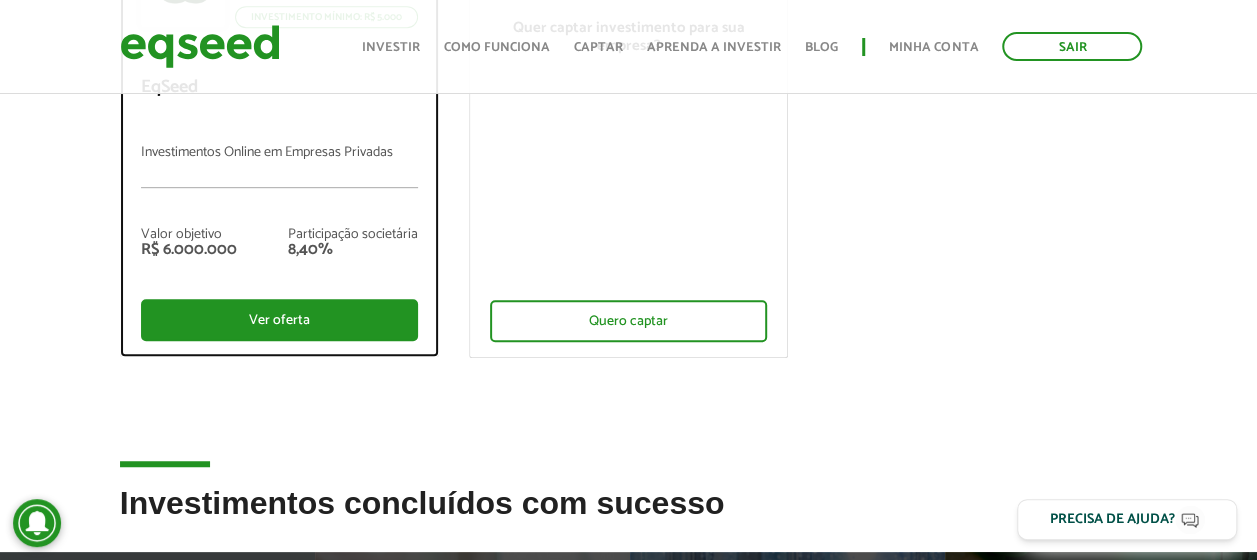 scroll, scrollTop: 472, scrollLeft: 0, axis: vertical 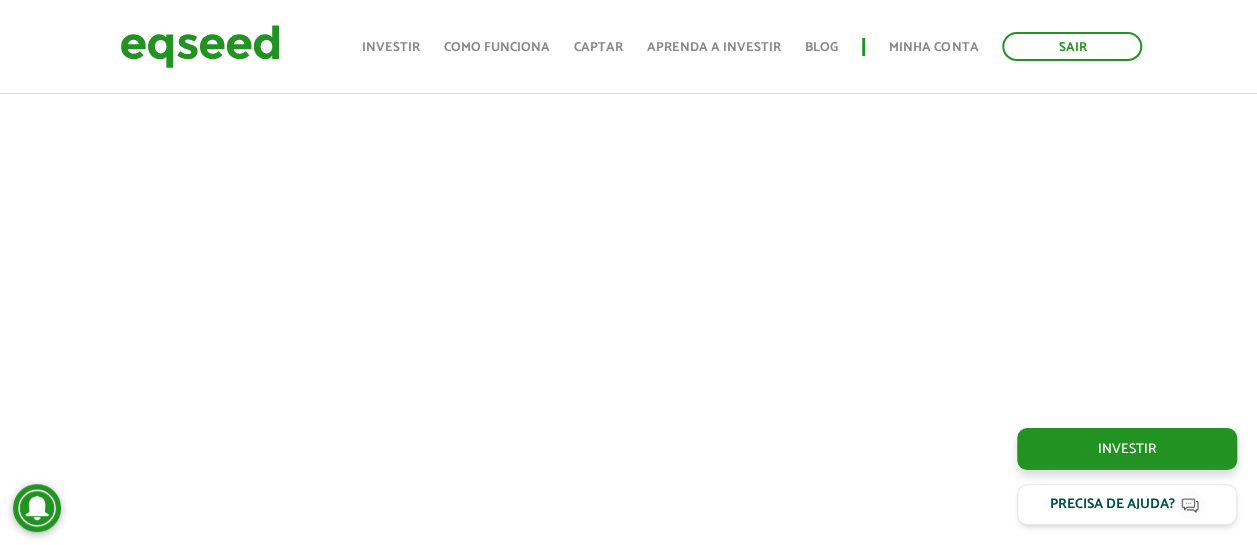 click at bounding box center [613, 220] 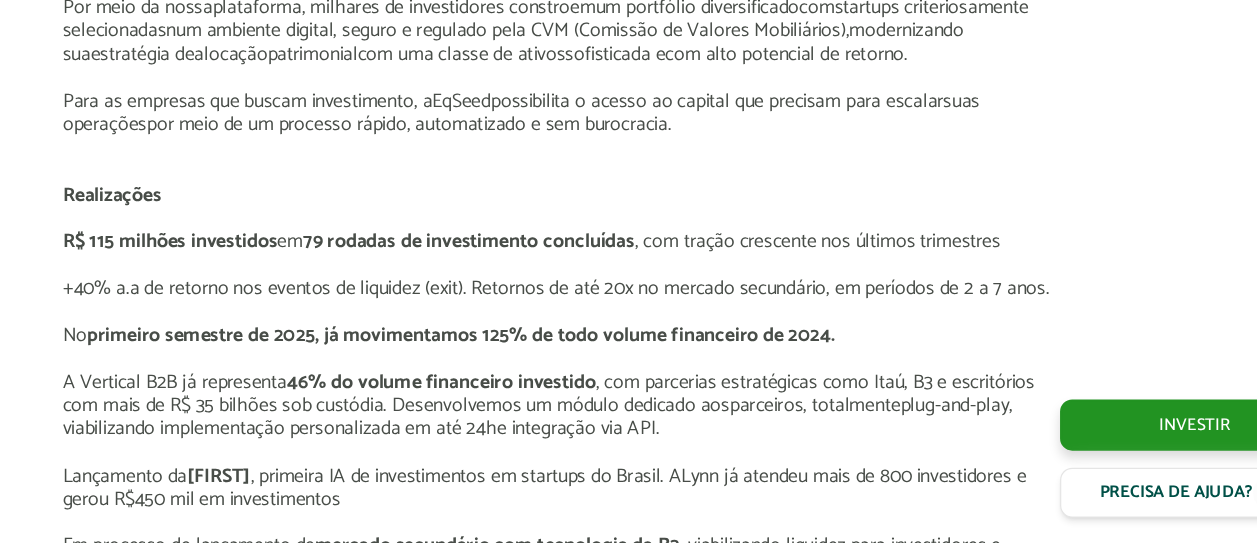 scroll, scrollTop: 2529, scrollLeft: 15, axis: both 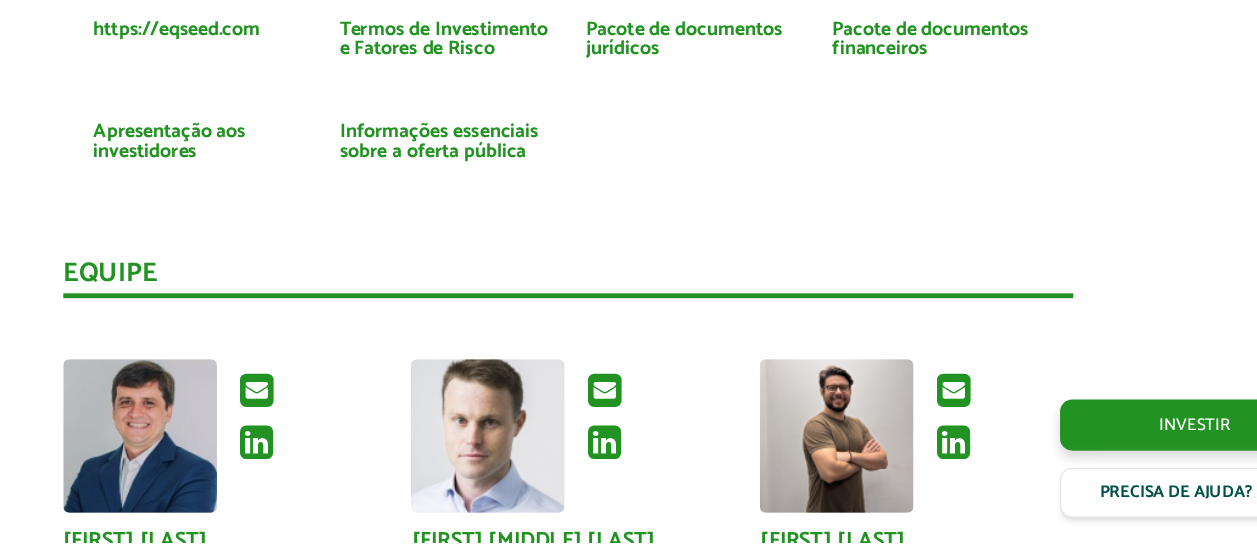 drag, startPoint x: 712, startPoint y: 216, endPoint x: 747, endPoint y: 385, distance: 172.58621 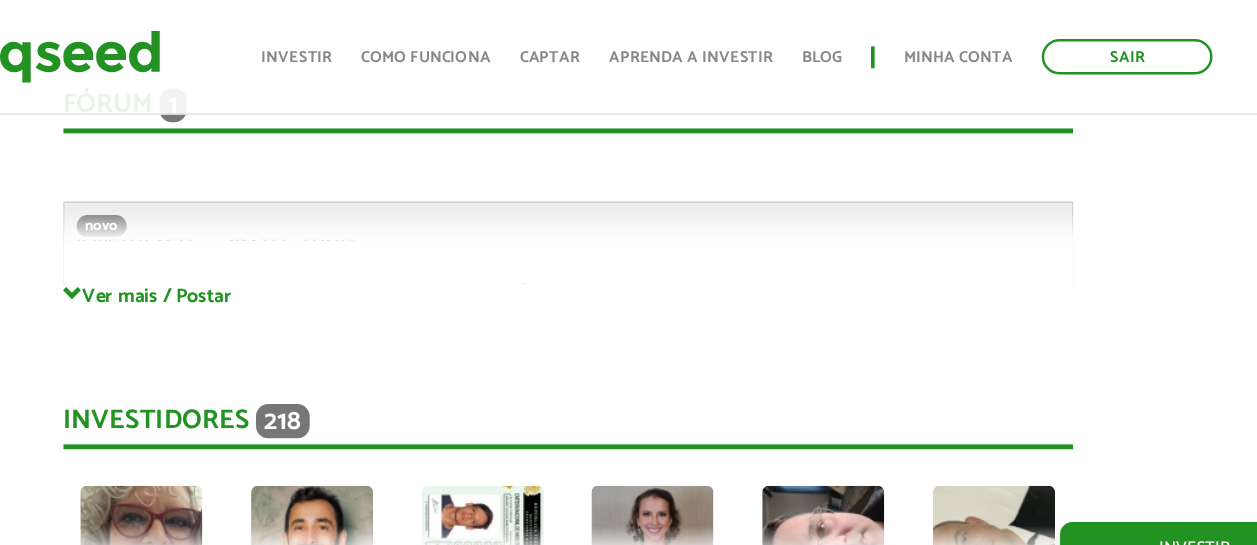 scroll, scrollTop: 5346, scrollLeft: 15, axis: both 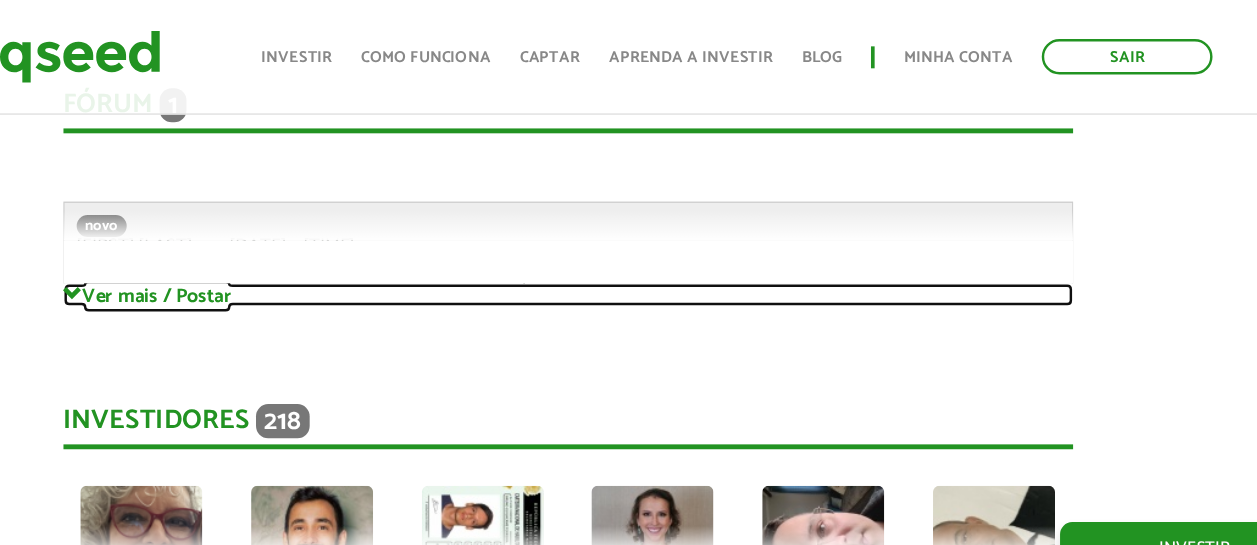 click on "Ver mais / Postar" at bounding box center [614, 241] 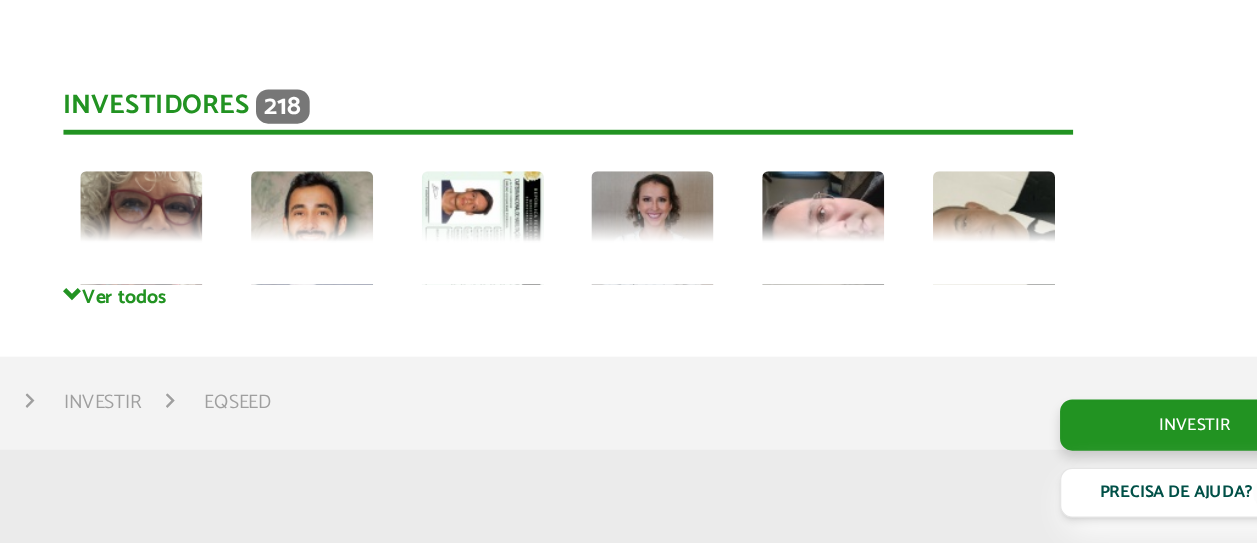 scroll, scrollTop: 6129, scrollLeft: 15, axis: both 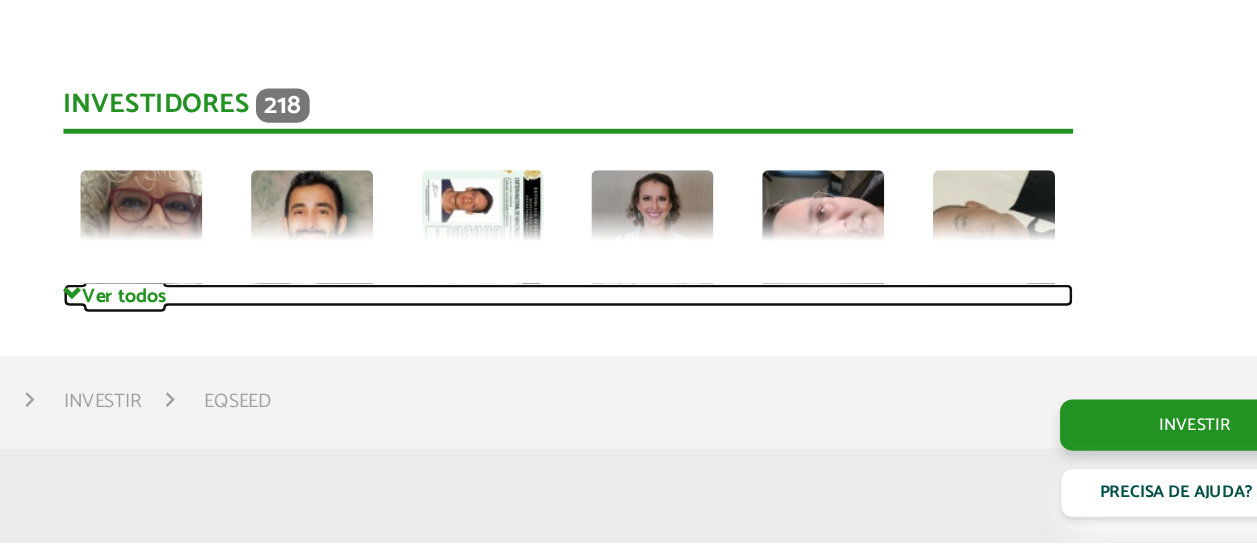 click on "Ver todos" at bounding box center [614, 342] 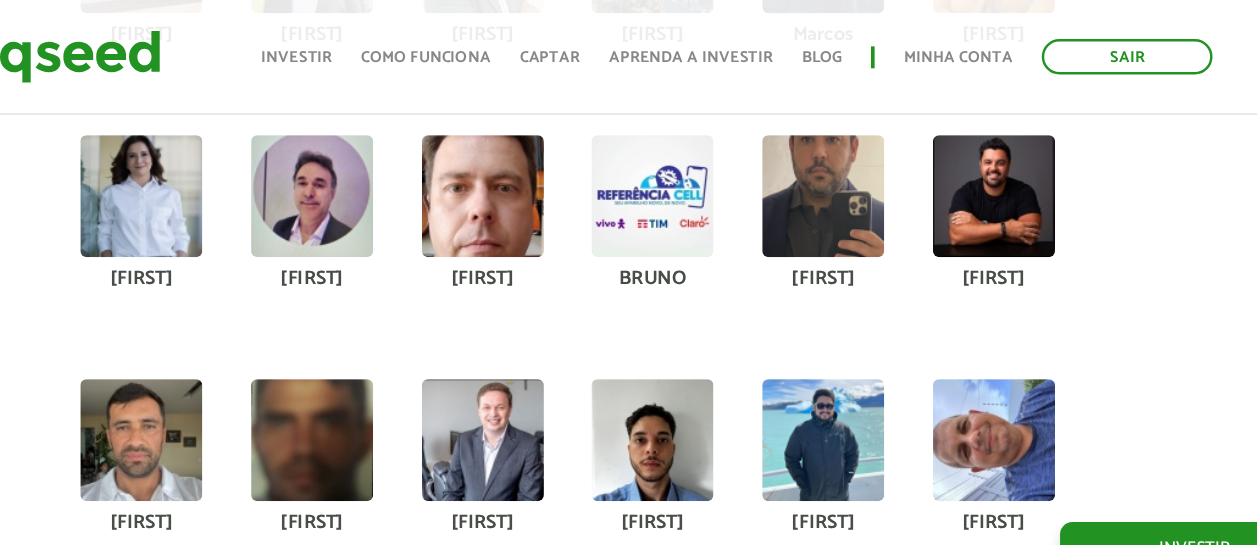 scroll, scrollTop: 6847, scrollLeft: 15, axis: both 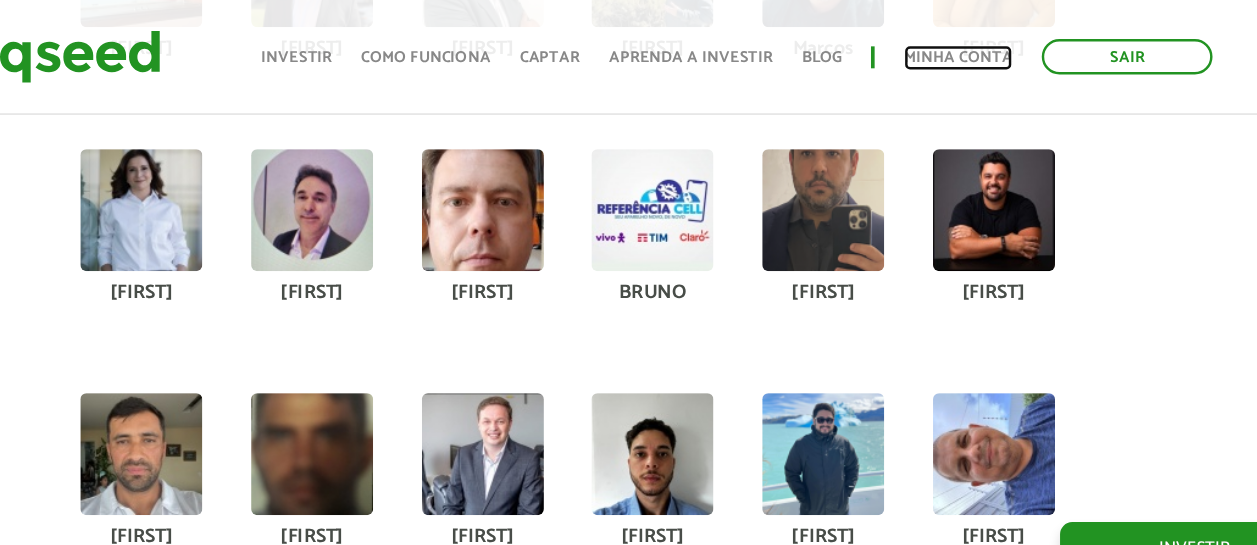 click on "Minha conta" at bounding box center [933, 47] 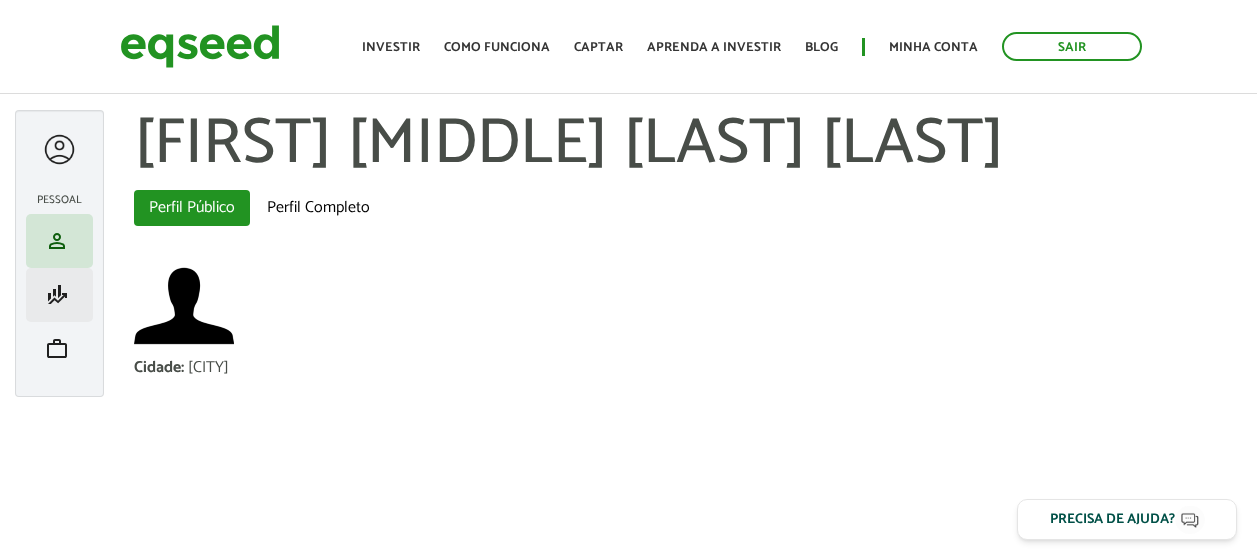 scroll, scrollTop: 0, scrollLeft: 0, axis: both 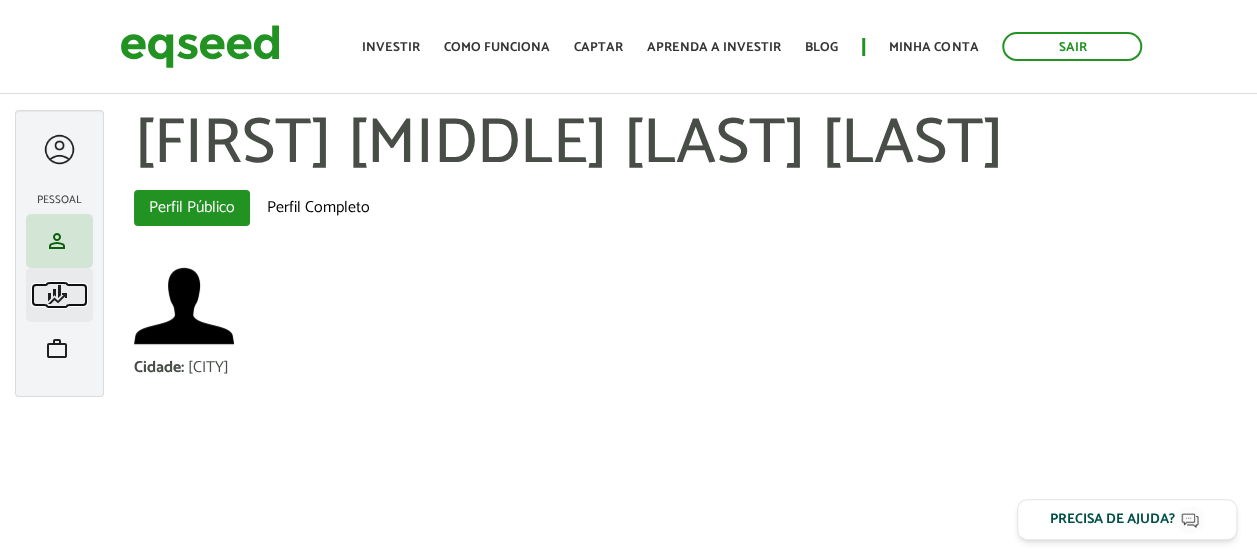 click on "finance_mode" at bounding box center [57, 295] 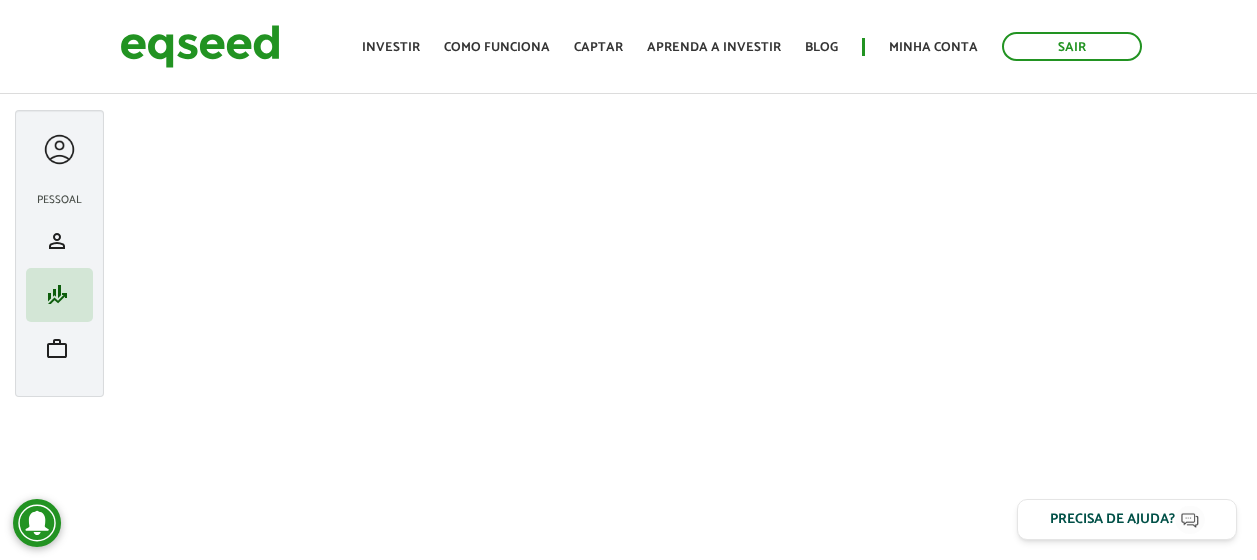scroll, scrollTop: 0, scrollLeft: 0, axis: both 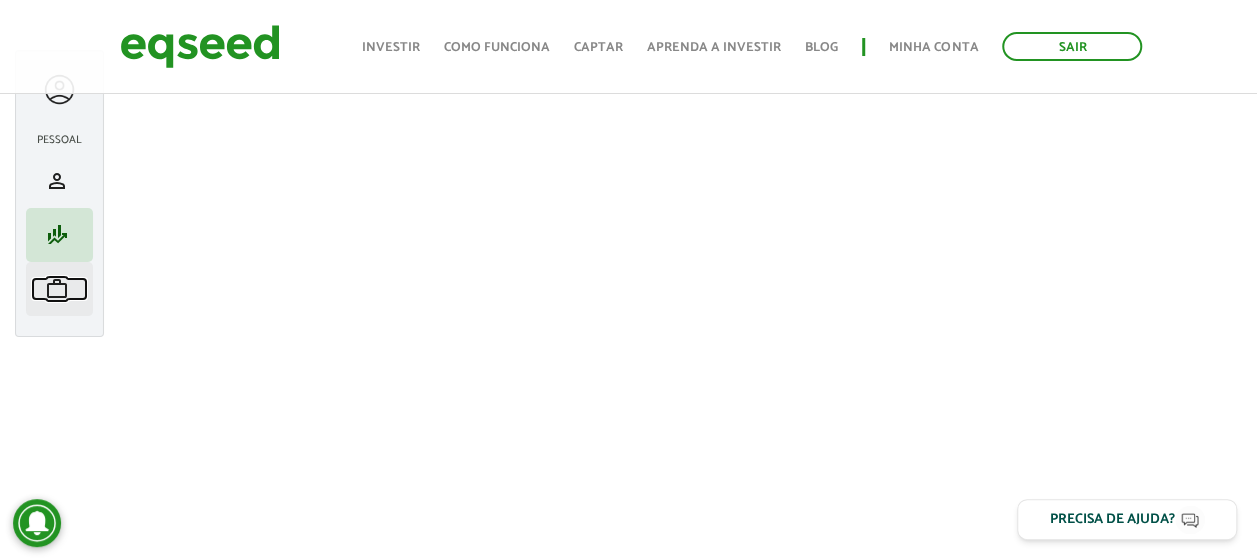 click on "work" at bounding box center [57, 289] 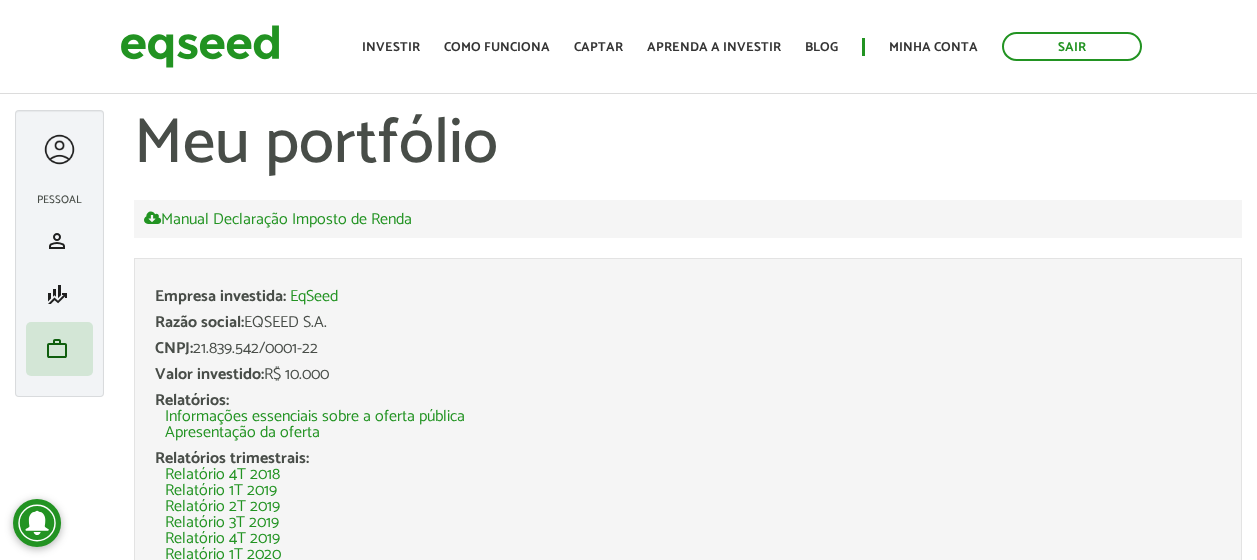scroll, scrollTop: 0, scrollLeft: 0, axis: both 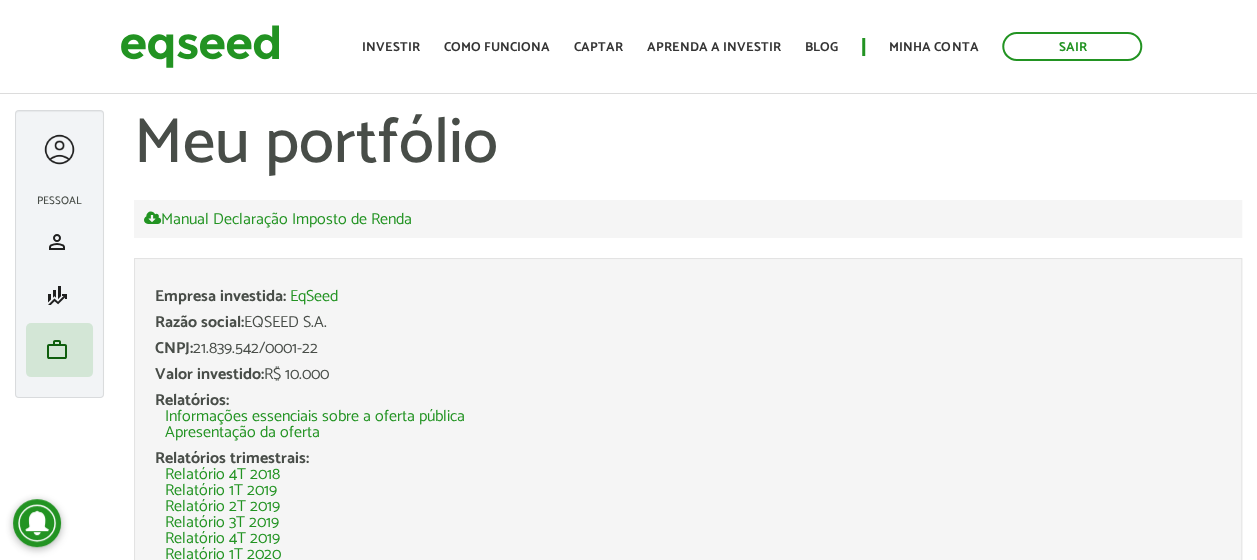 click at bounding box center [59, 149] 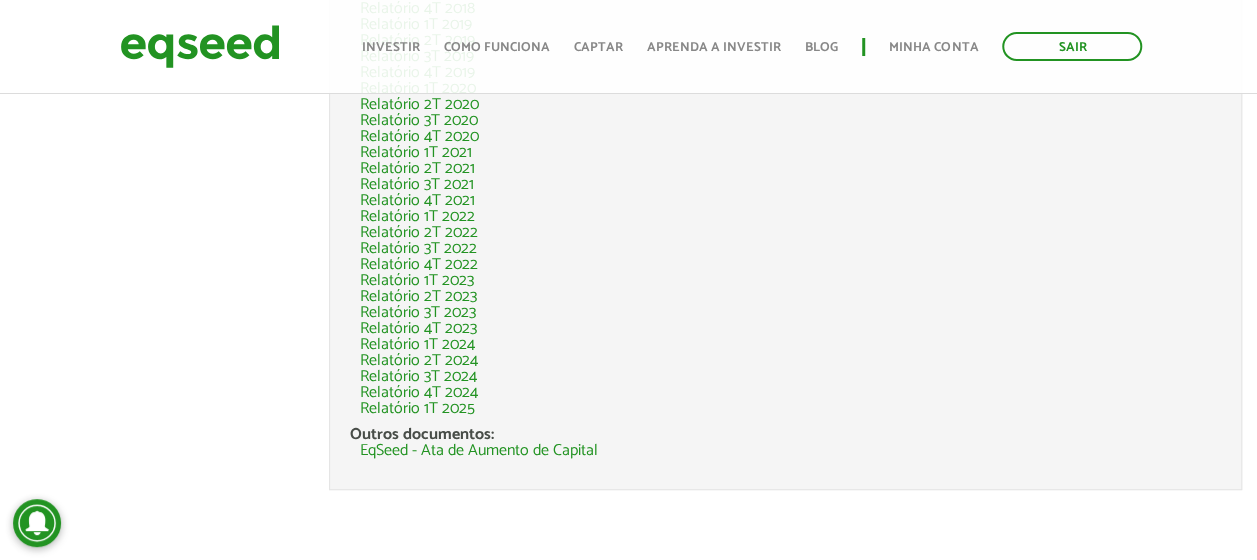 scroll, scrollTop: 0, scrollLeft: 0, axis: both 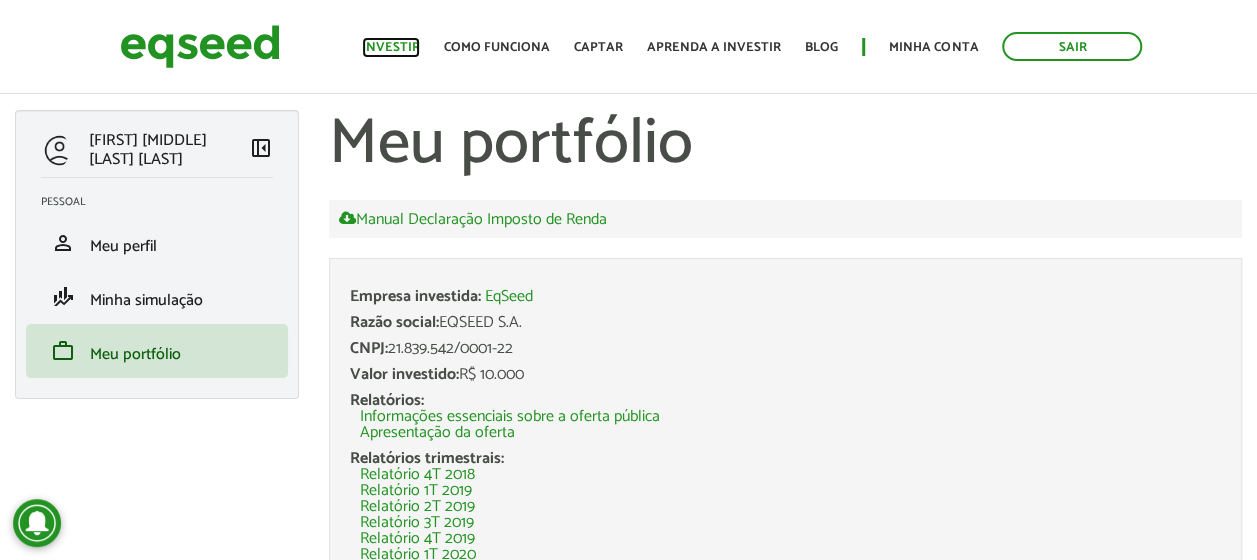 click on "Investir" at bounding box center (391, 47) 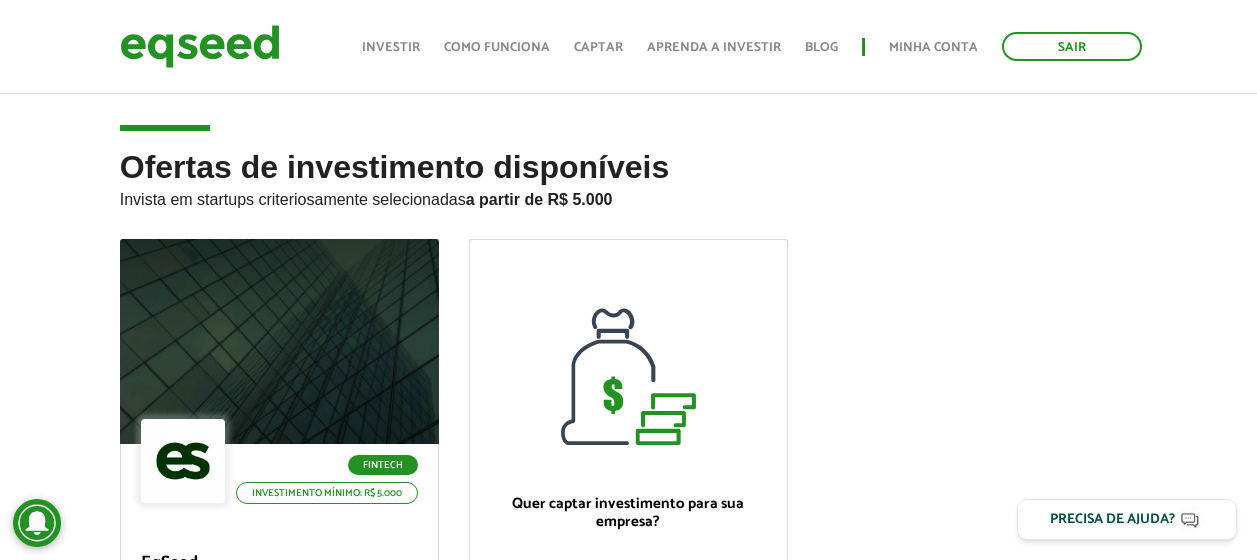 scroll, scrollTop: 232, scrollLeft: 0, axis: vertical 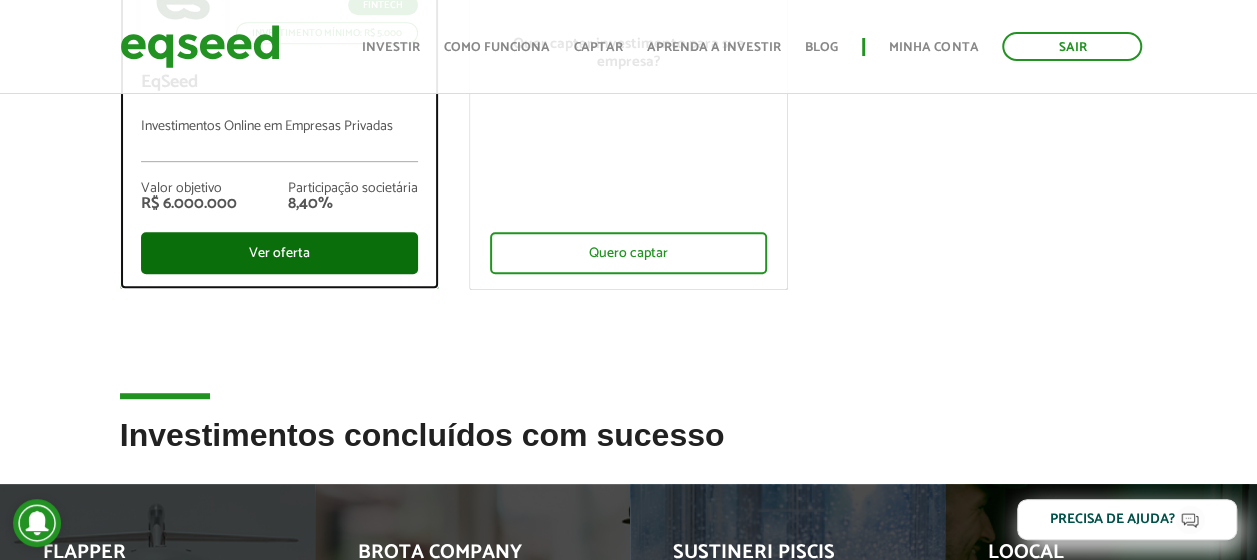 click on "Ver oferta" at bounding box center (279, 253) 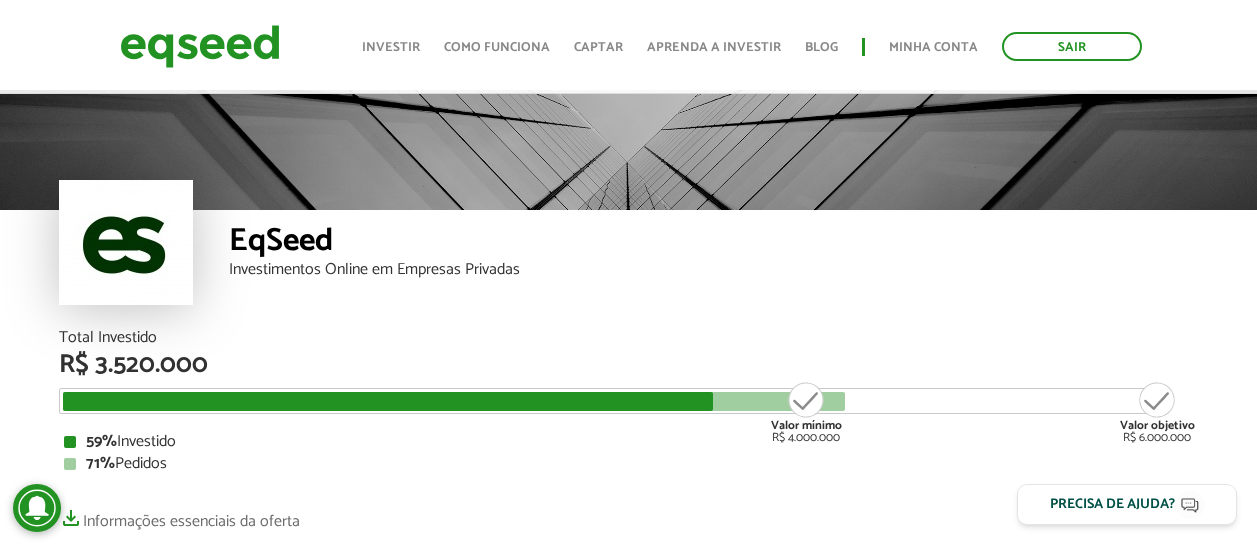 scroll, scrollTop: 205, scrollLeft: 0, axis: vertical 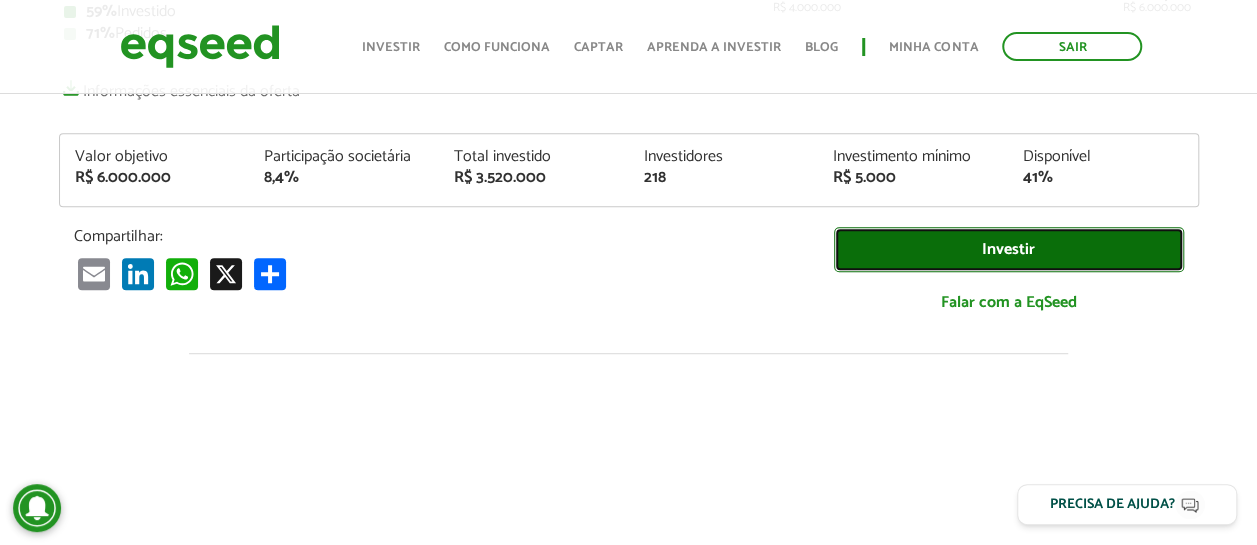 click on "Investir" at bounding box center (1009, 249) 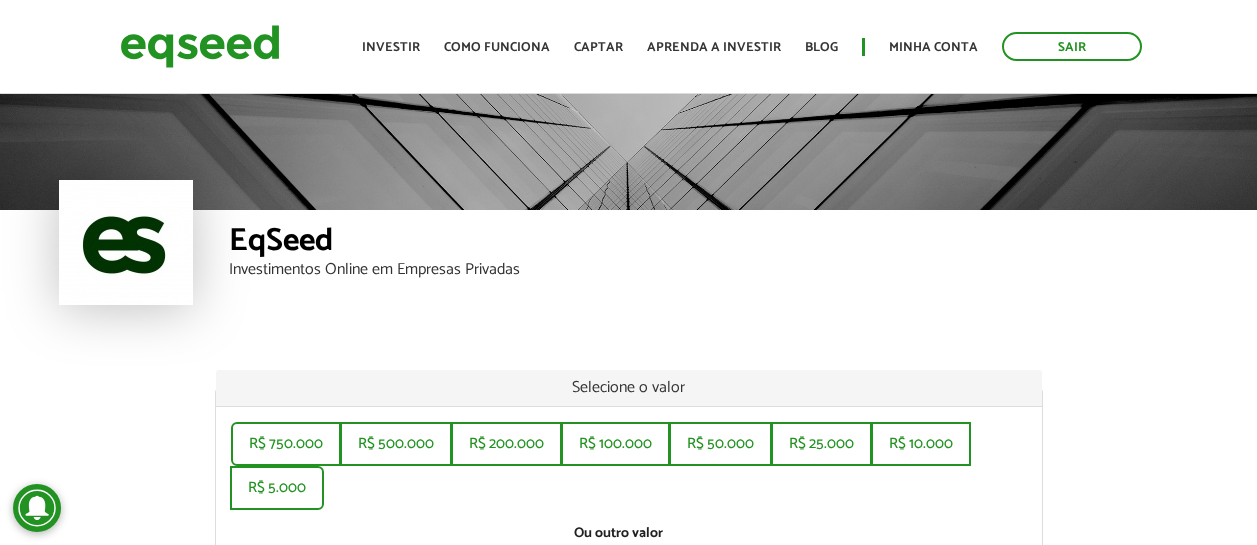 scroll, scrollTop: 0, scrollLeft: 0, axis: both 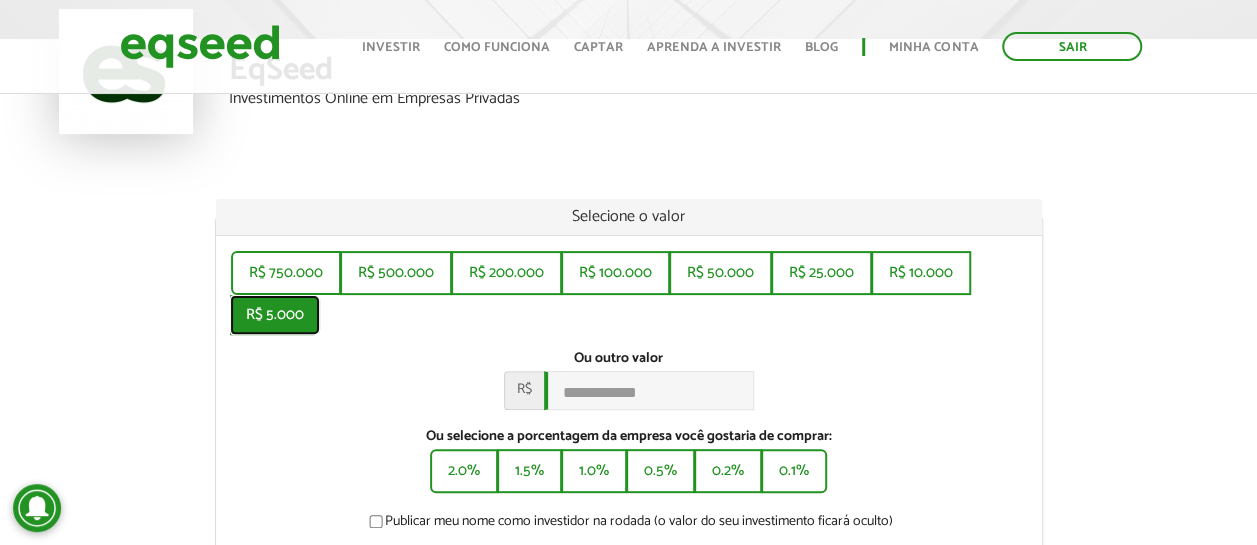 click on "R$ 5.000" at bounding box center [275, 315] 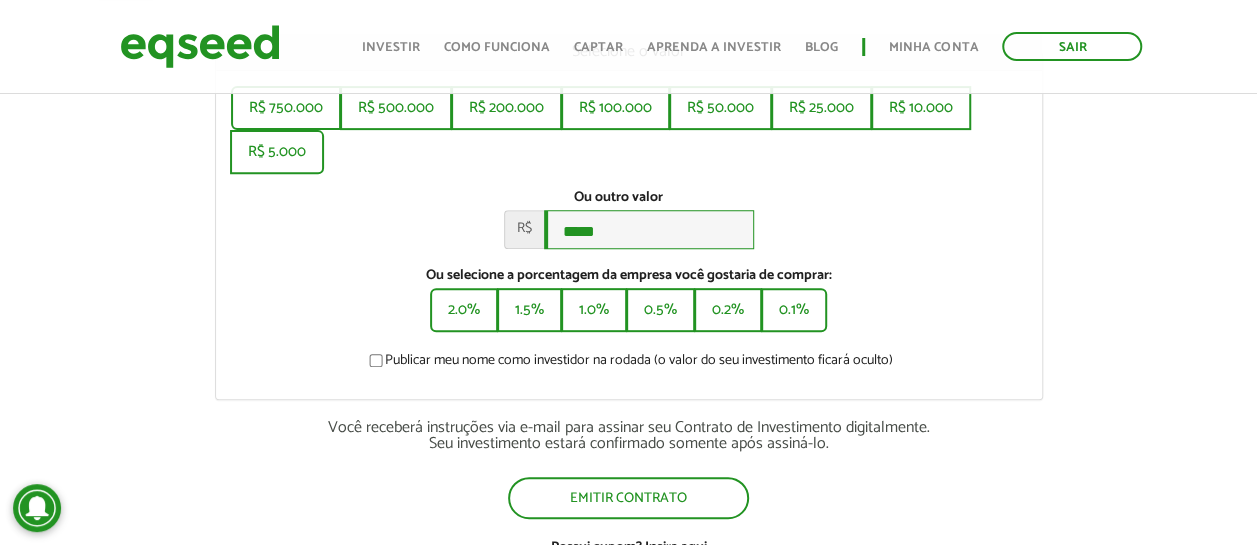 scroll, scrollTop: 339, scrollLeft: 0, axis: vertical 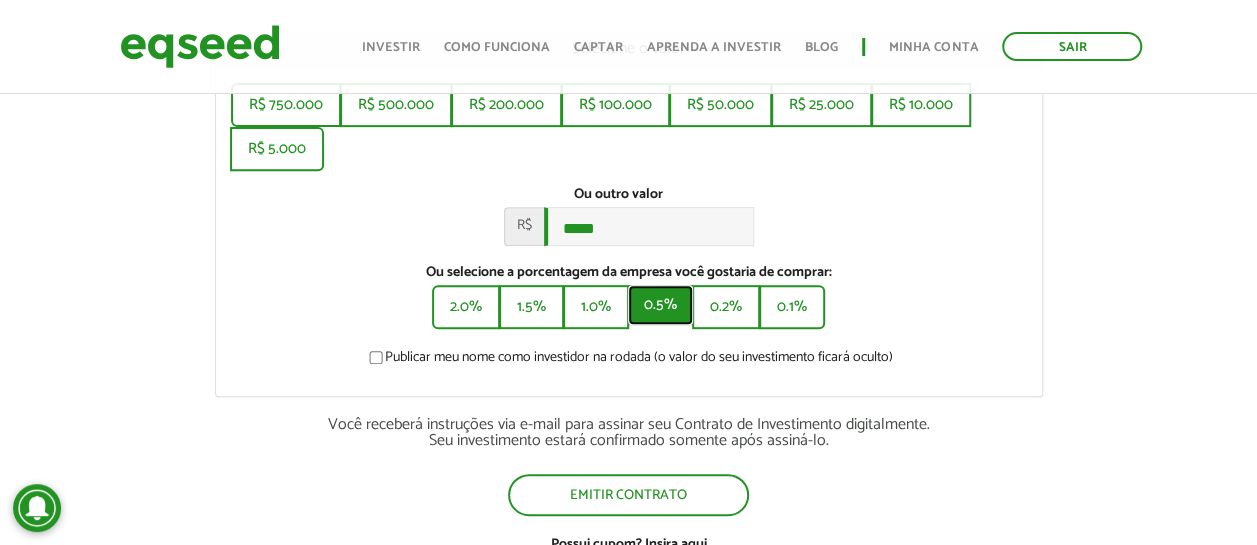 click on "0.5%" at bounding box center (660, 305) 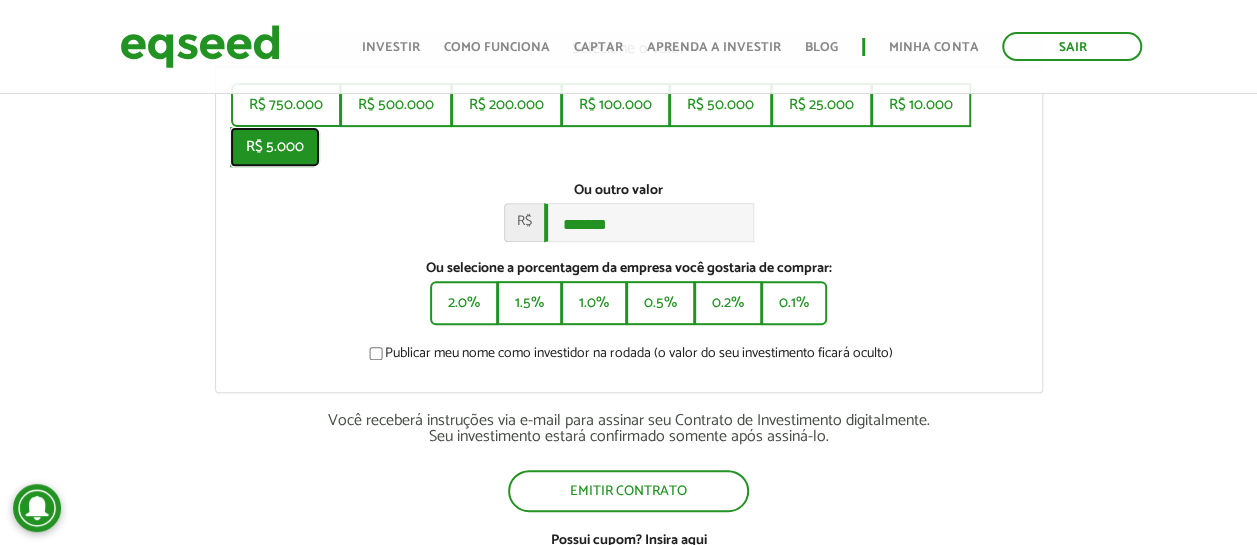 click on "R$ 5.000" at bounding box center [275, 147] 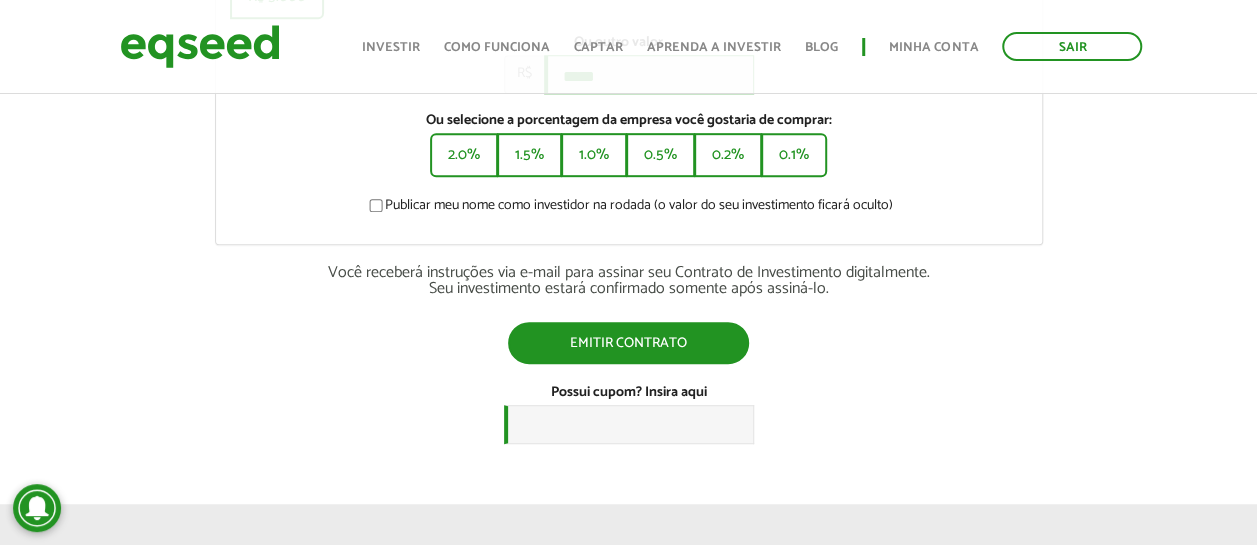 scroll, scrollTop: 492, scrollLeft: 0, axis: vertical 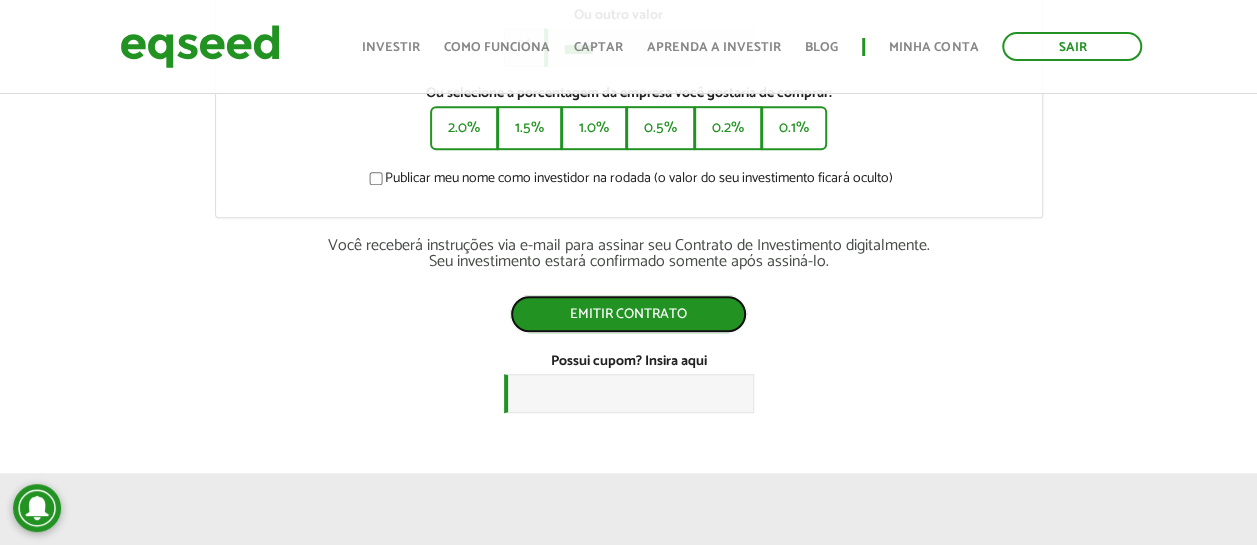 click on "Emitir contrato" at bounding box center (628, 314) 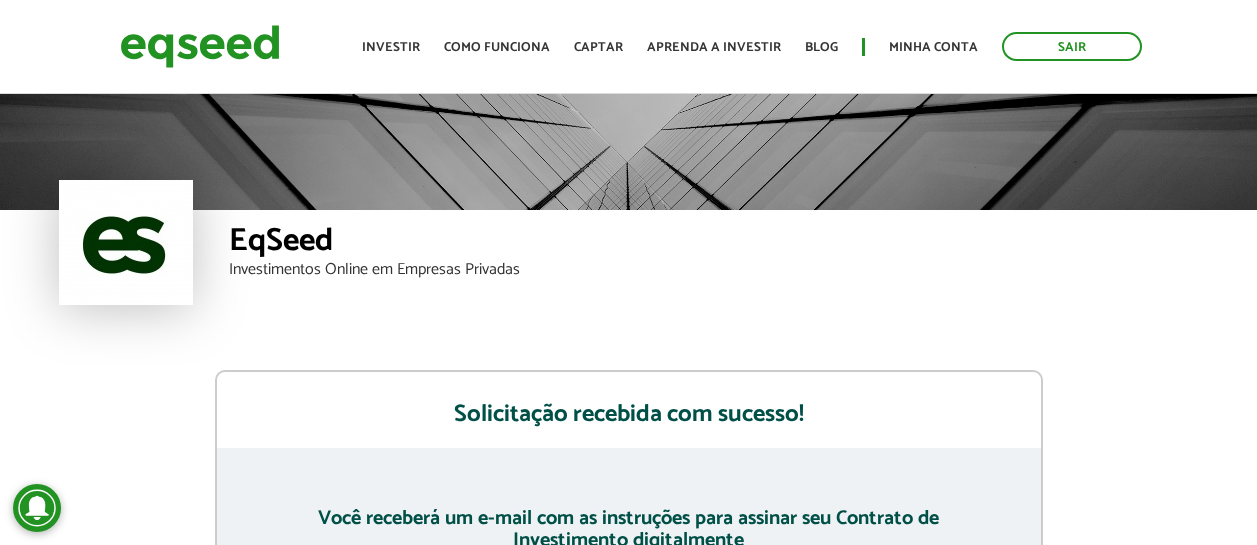scroll, scrollTop: 0, scrollLeft: 0, axis: both 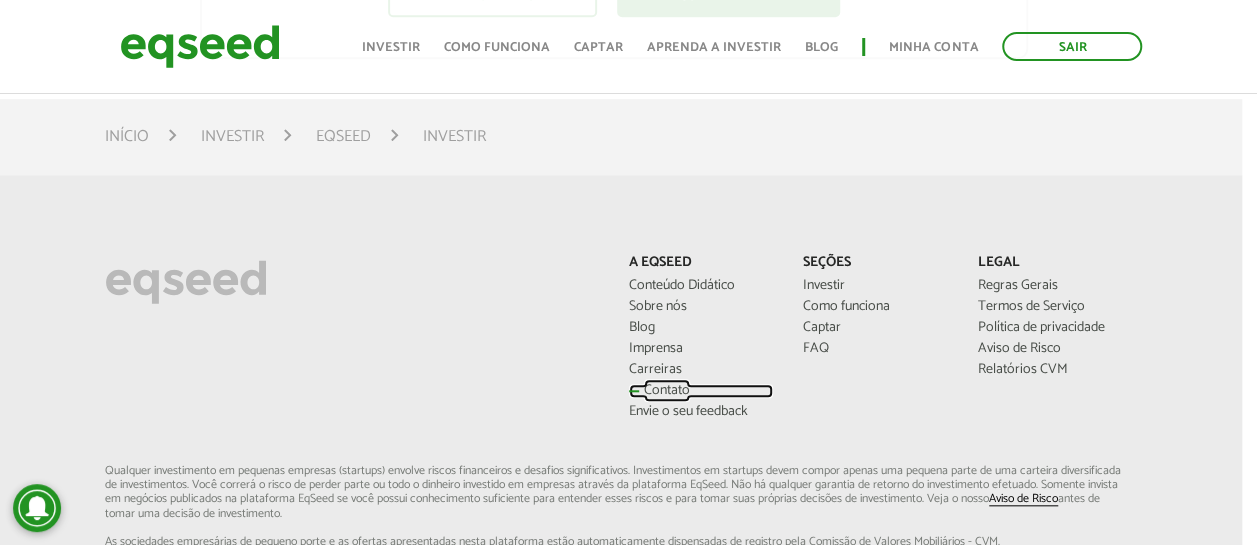 click on "Contato" at bounding box center (701, 391) 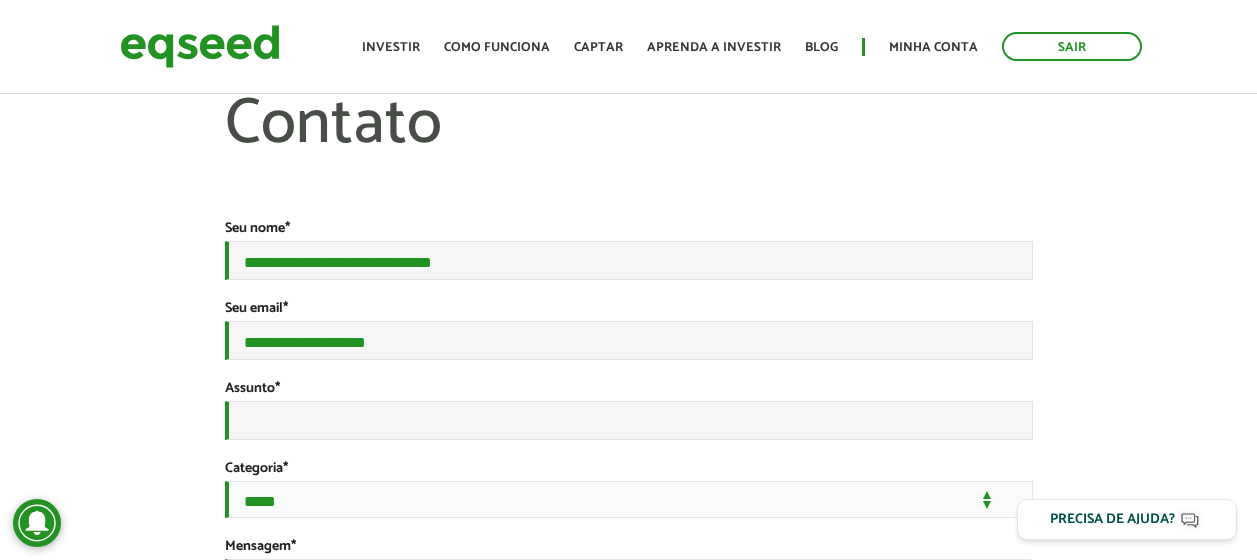 scroll, scrollTop: 0, scrollLeft: 0, axis: both 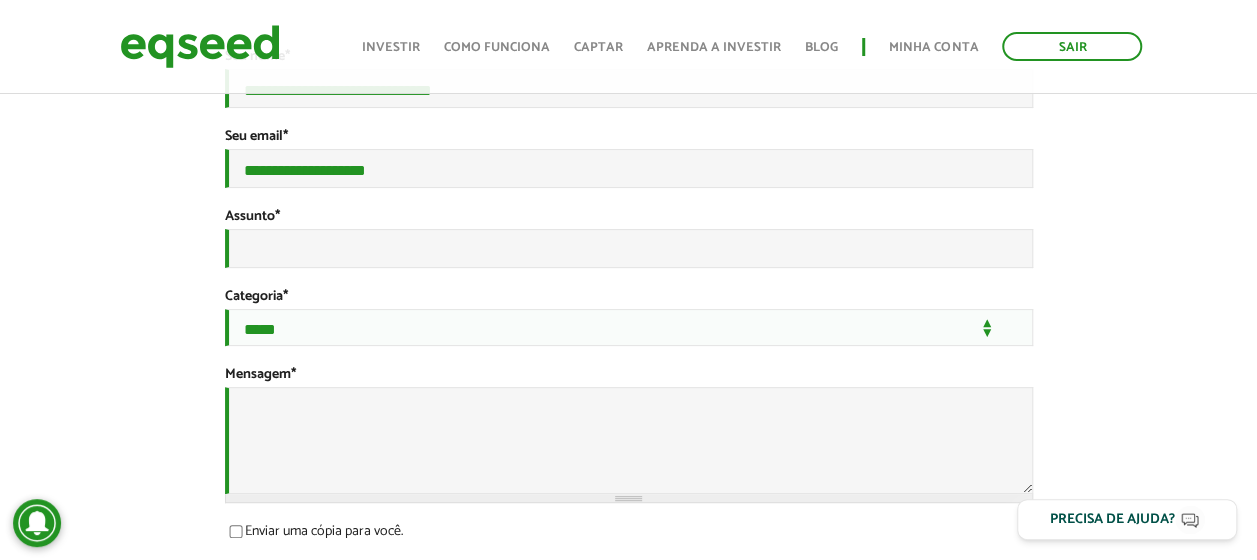 click on "Assunto  *" at bounding box center [629, 238] 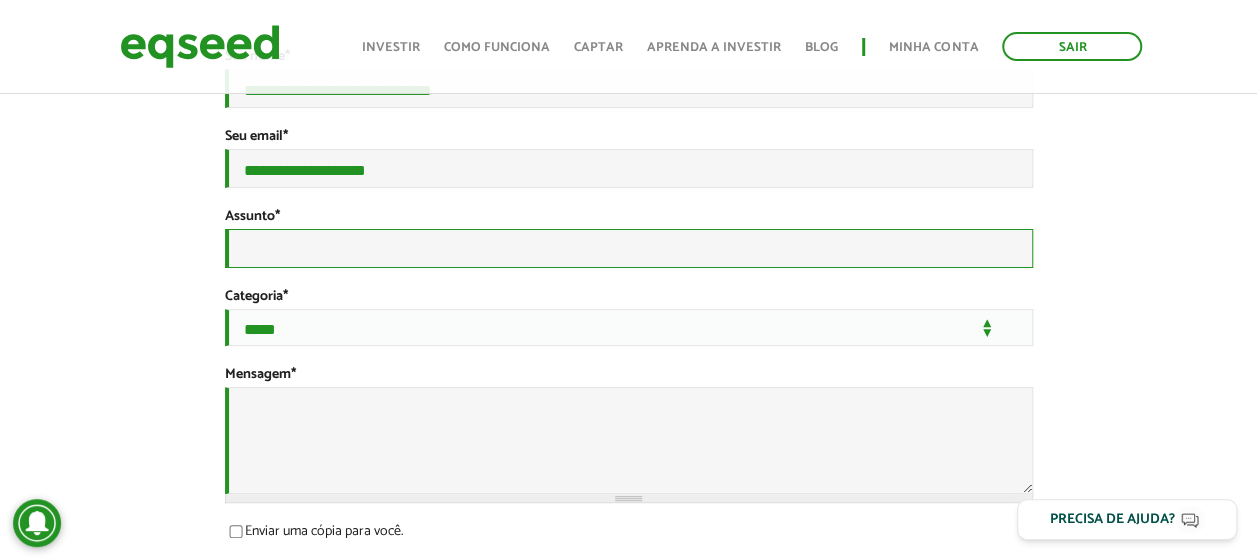 click on "Assunto  *" at bounding box center [629, 248] 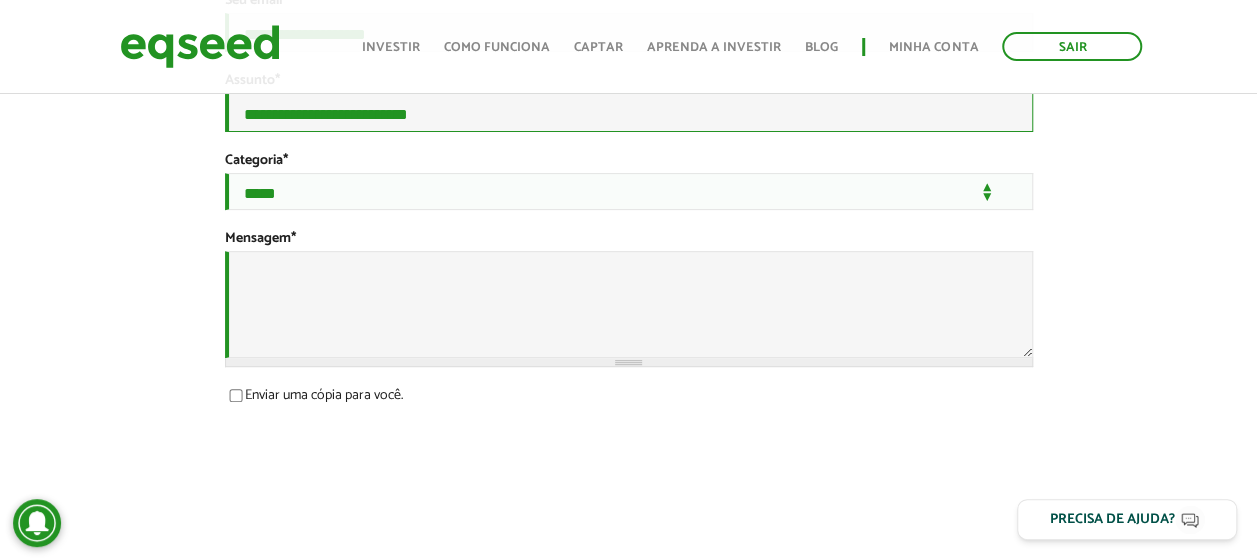 scroll, scrollTop: 316, scrollLeft: 0, axis: vertical 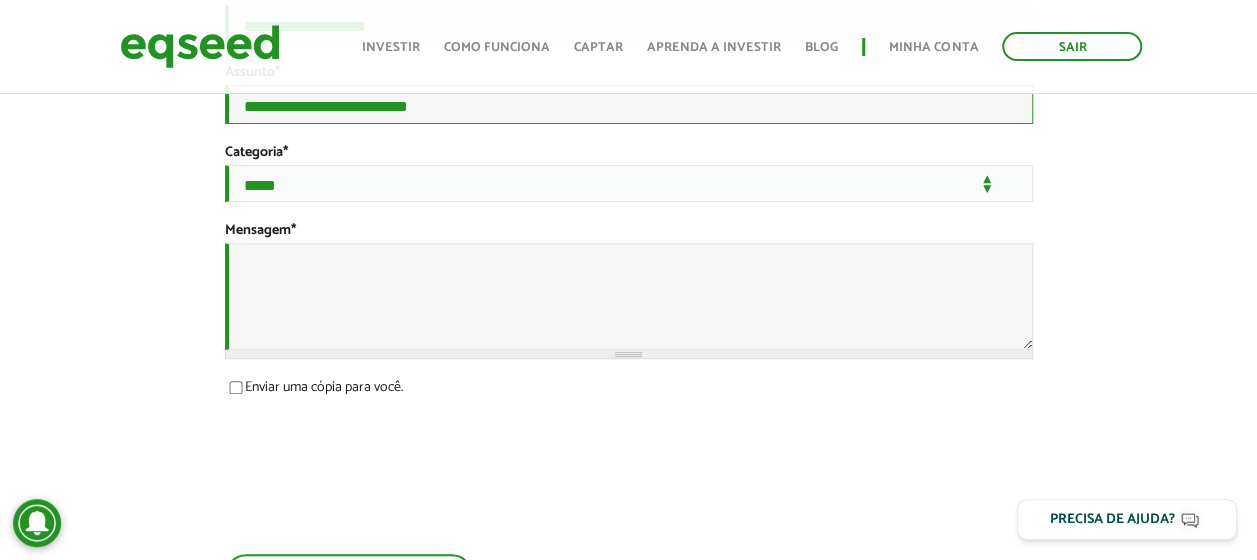 type on "**********" 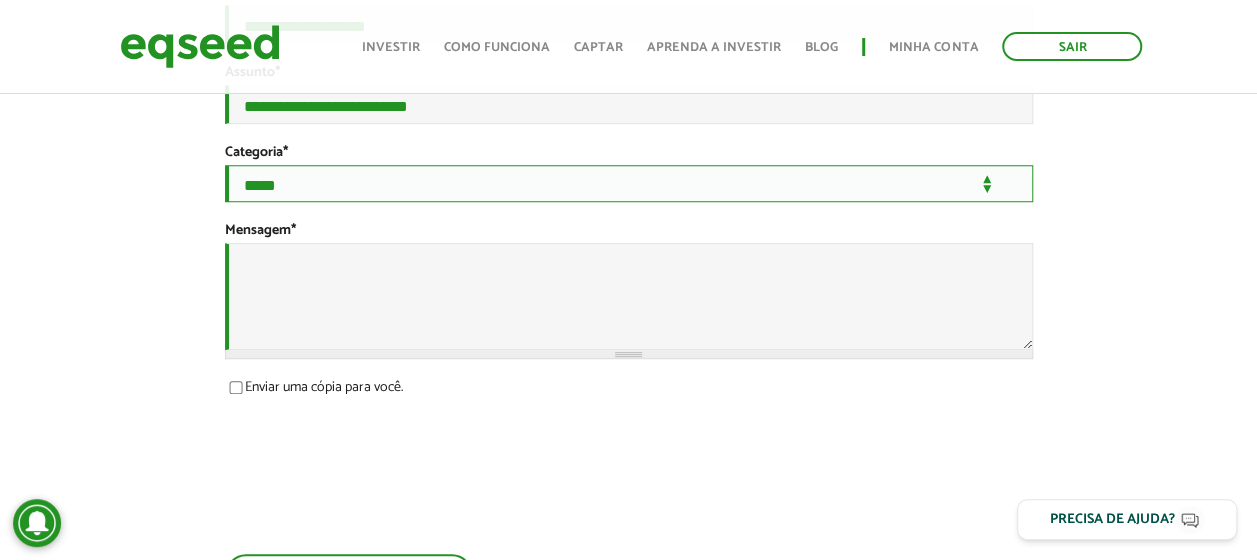 click on "**********" at bounding box center (629, 183) 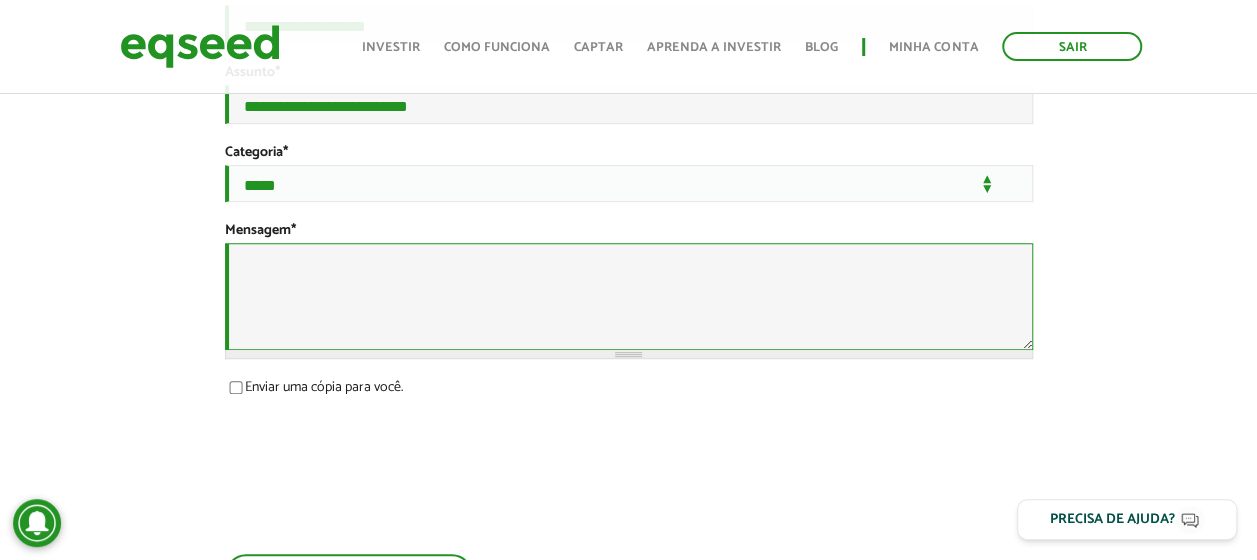 click on "Mensagem  *" at bounding box center (629, 296) 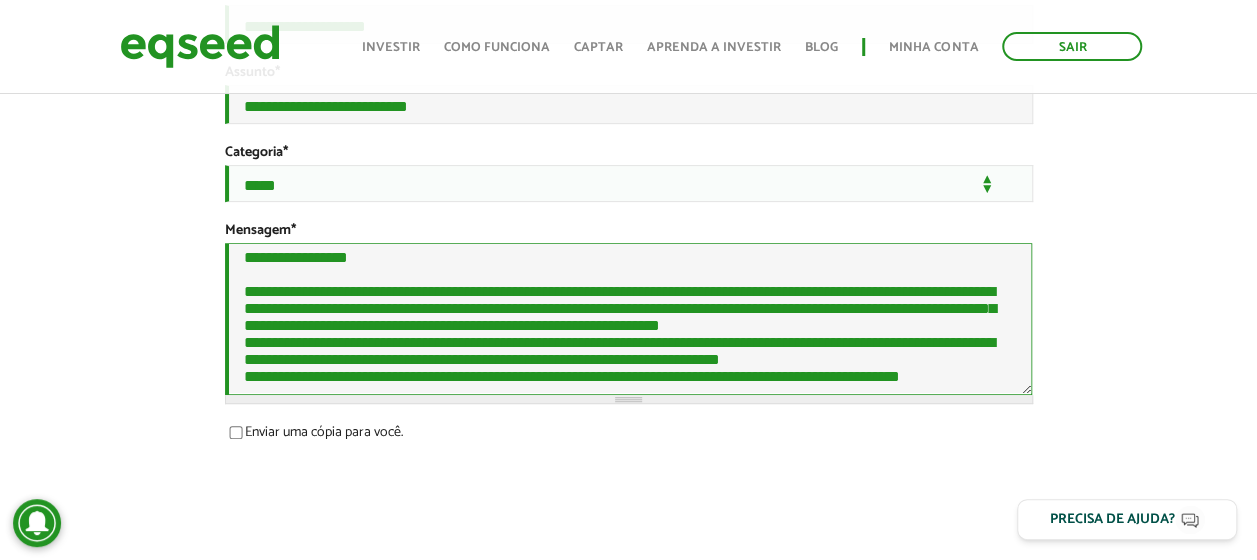 scroll, scrollTop: 96, scrollLeft: 0, axis: vertical 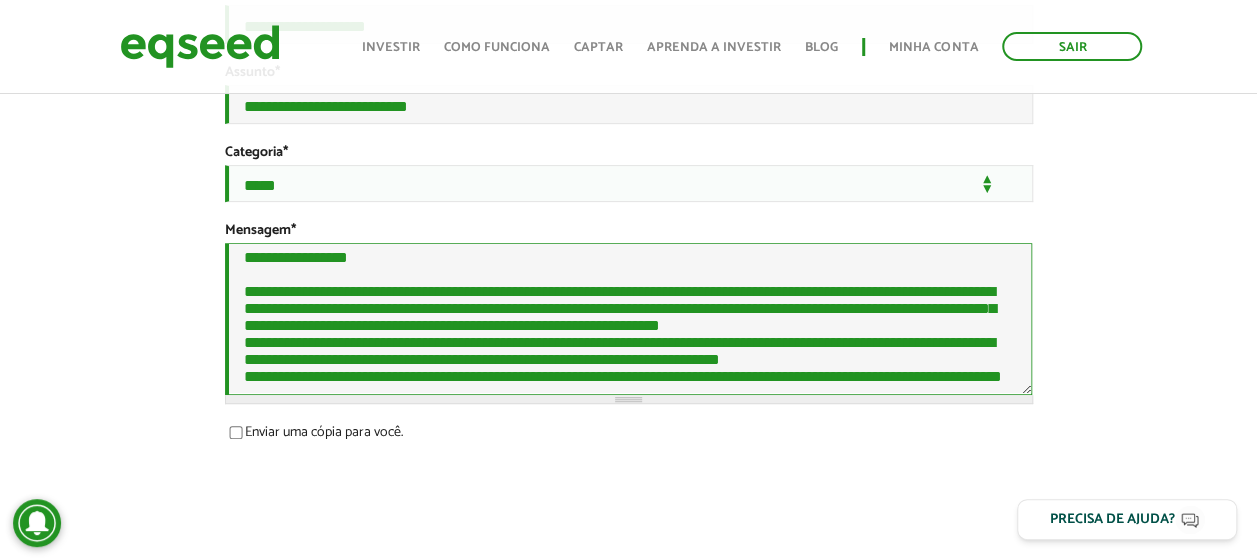 click on "**********" at bounding box center [629, 318] 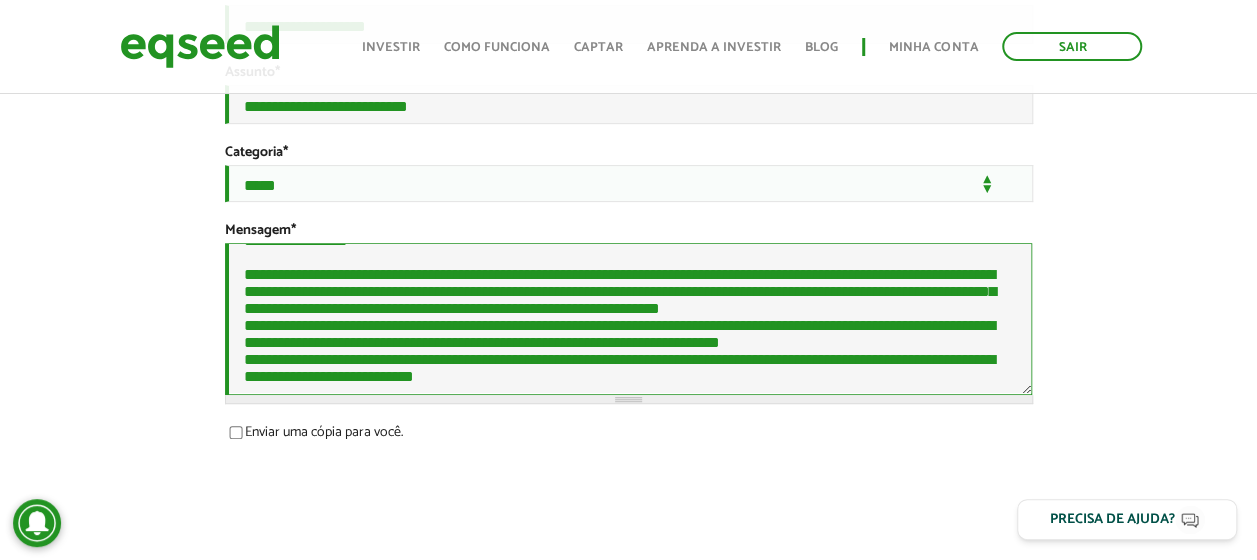 paste on "**********" 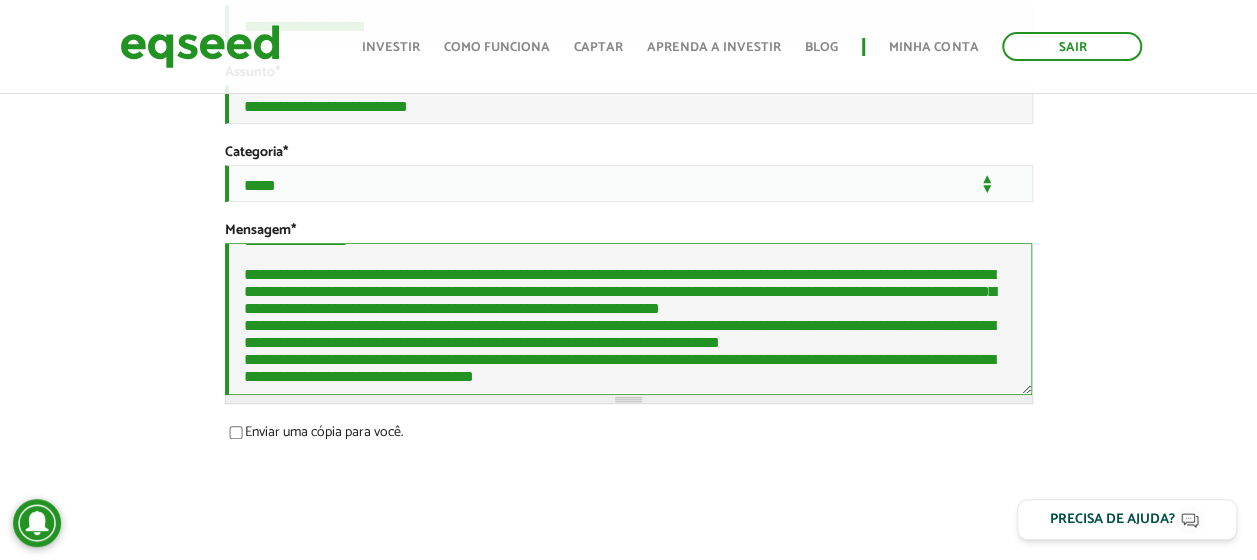 click on "**********" at bounding box center [629, 318] 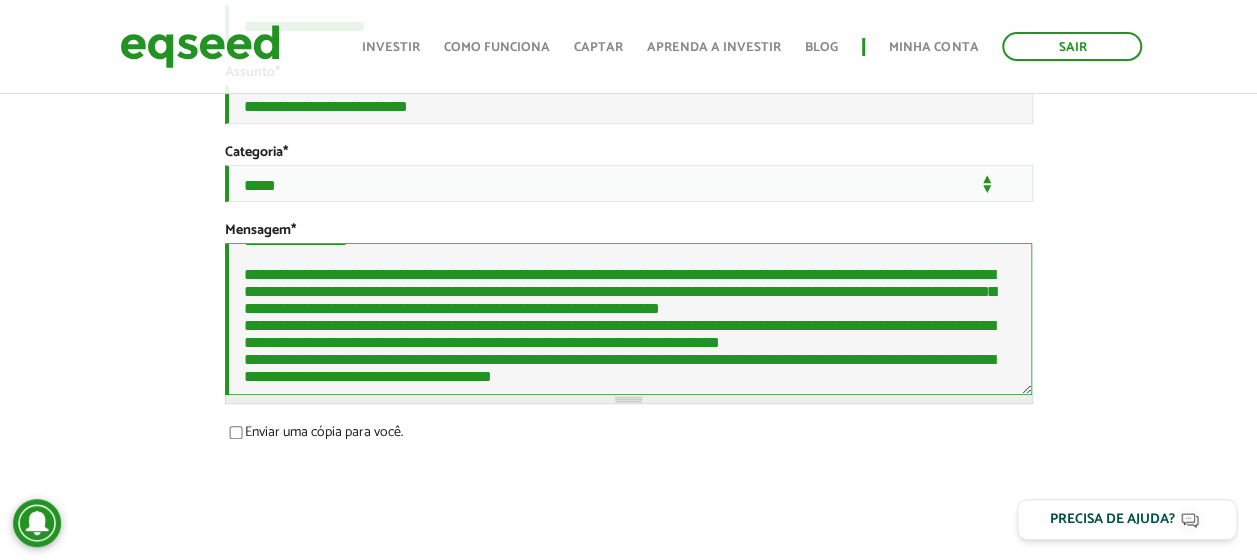 click on "**********" at bounding box center (629, 318) 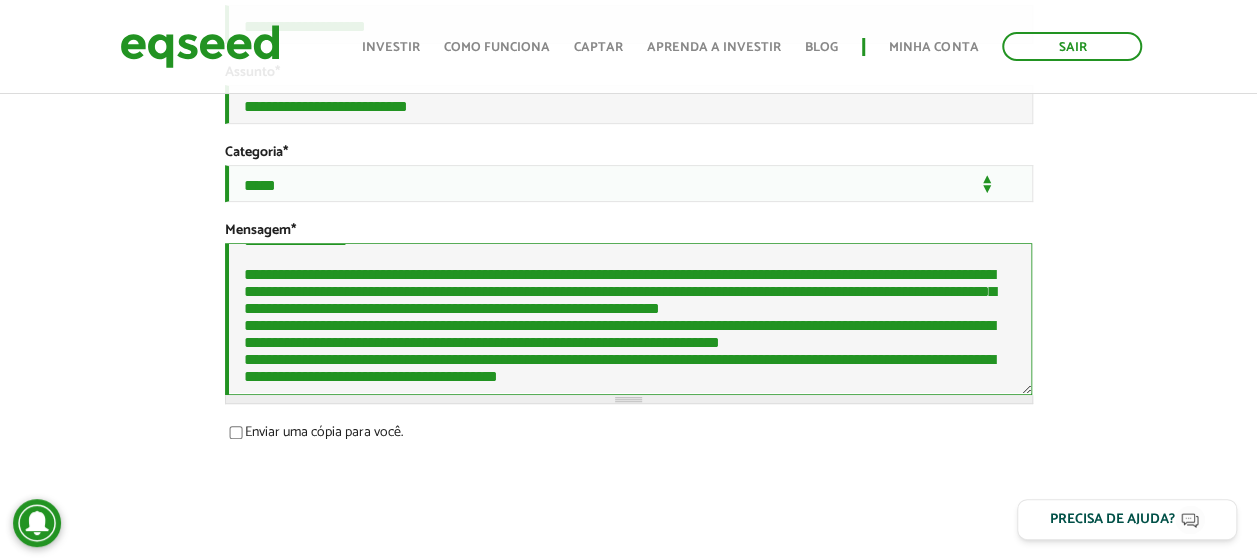 click on "**********" at bounding box center [629, 318] 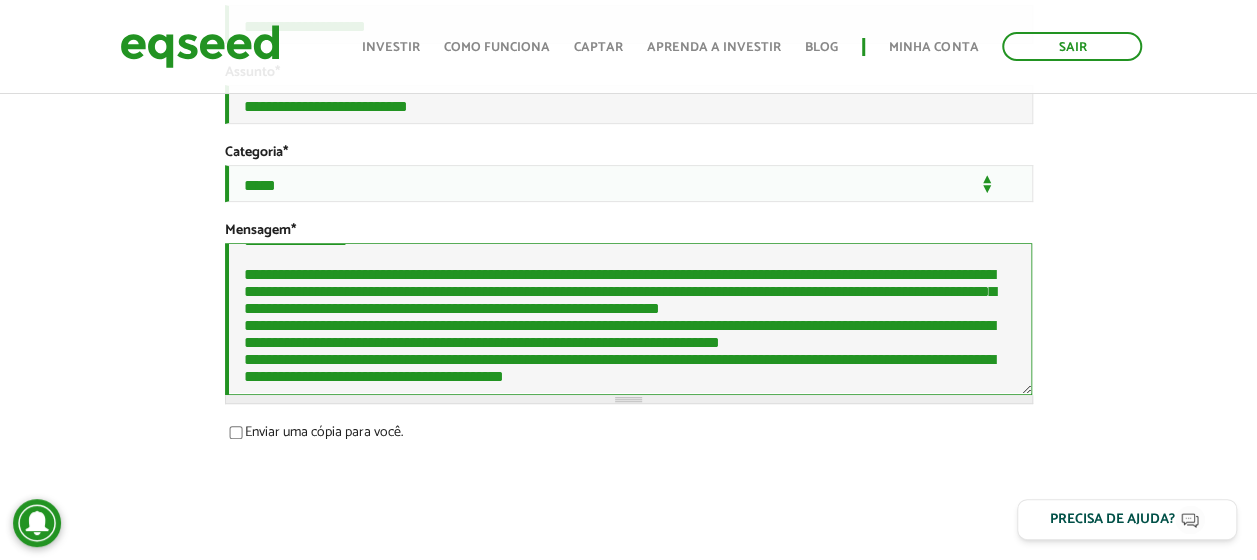 click on "**********" at bounding box center (629, 318) 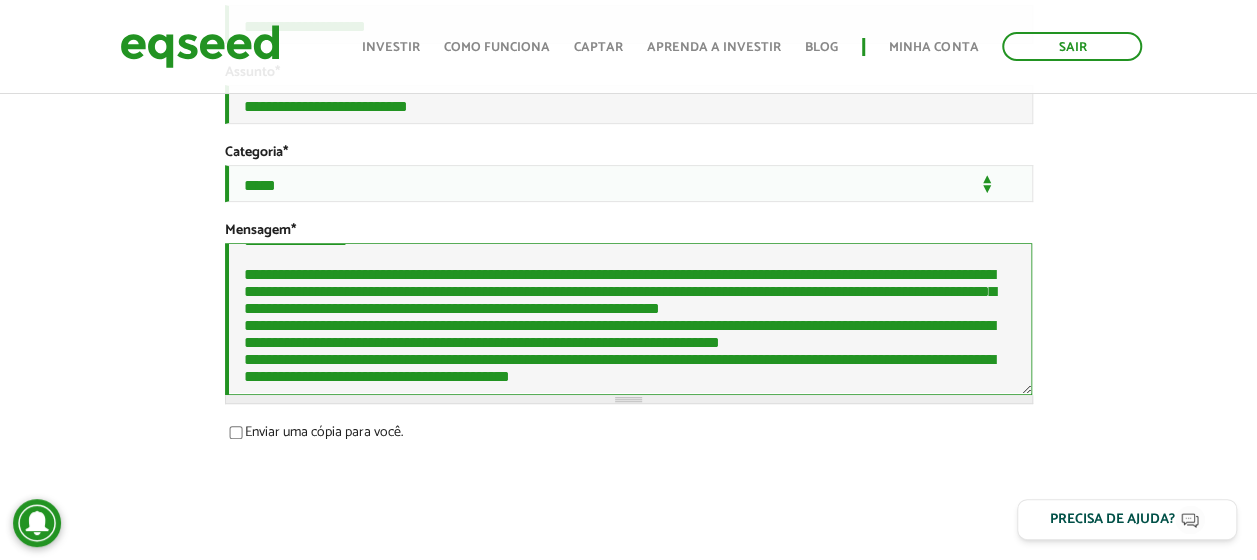 click on "**********" at bounding box center [629, 318] 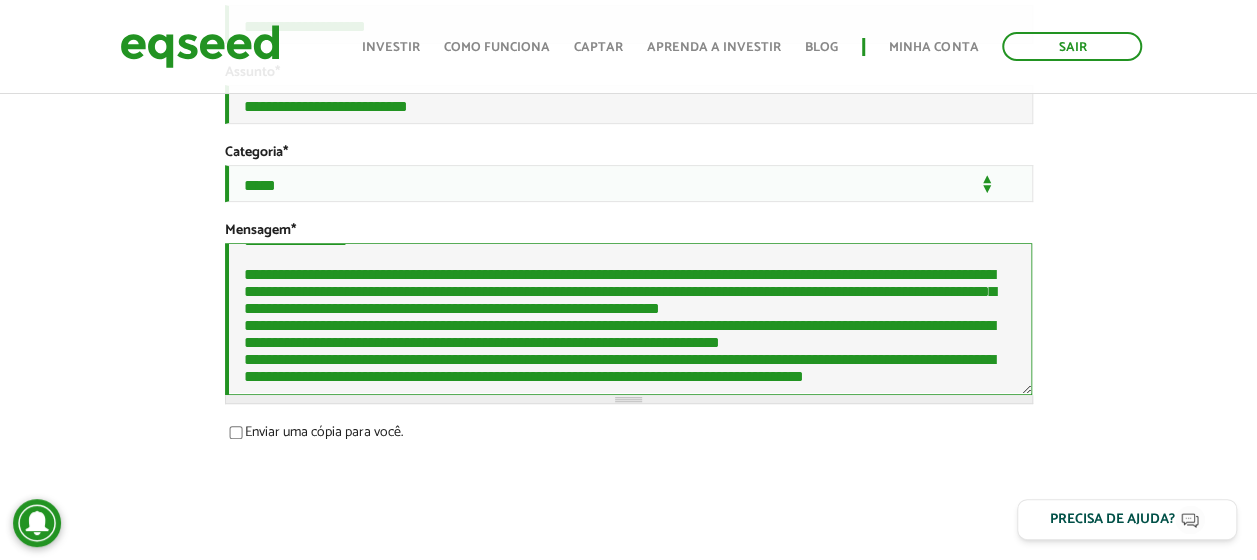 scroll, scrollTop: 122, scrollLeft: 0, axis: vertical 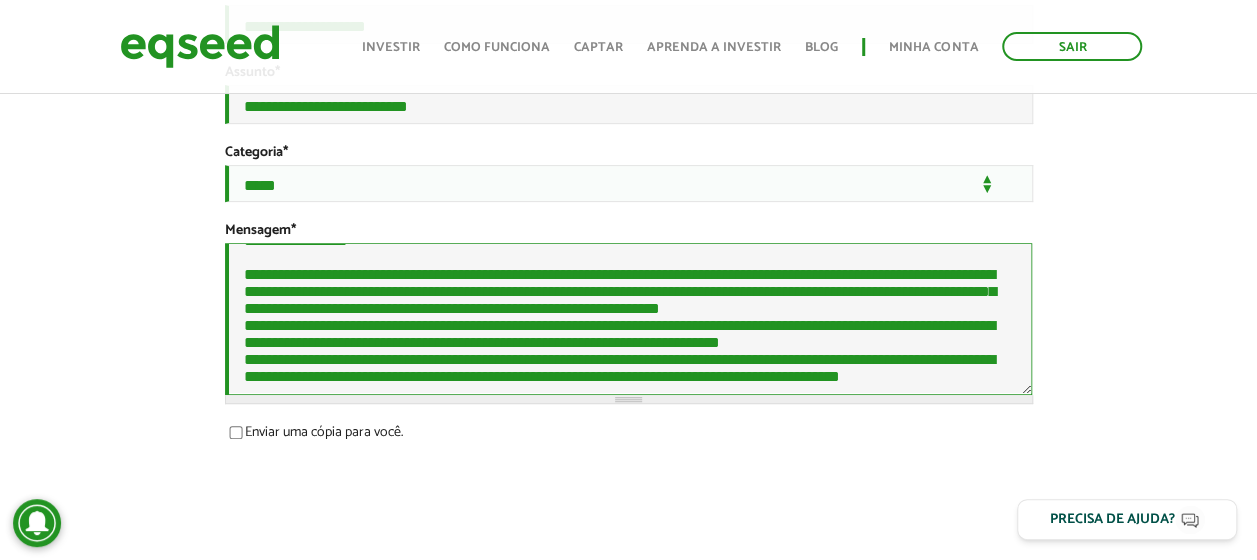 paste on "**********" 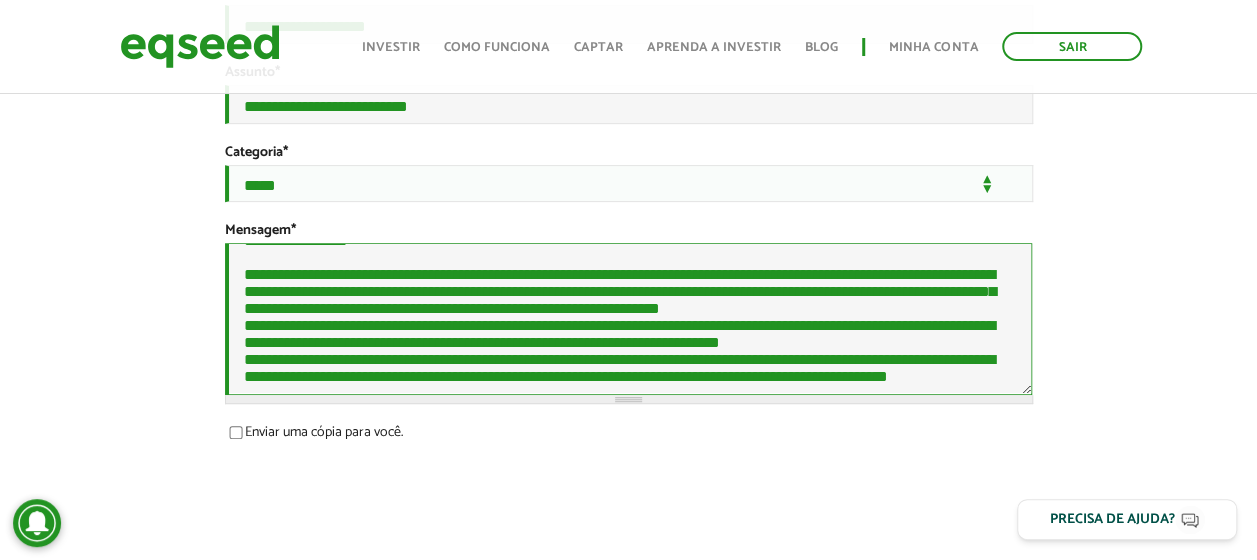 click on "**********" at bounding box center (629, 318) 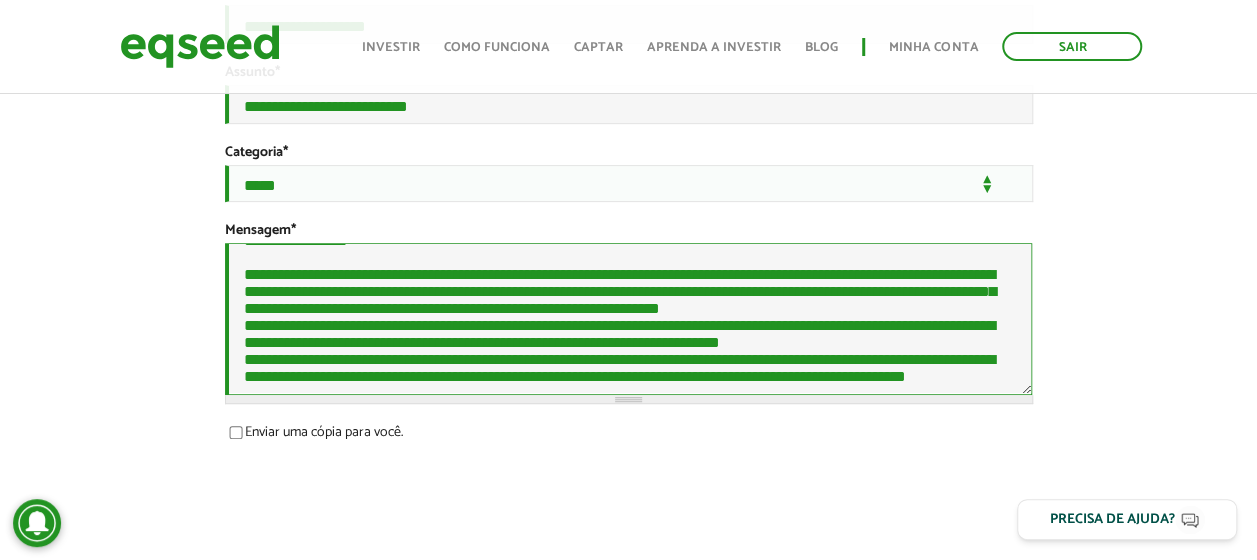 click on "**********" at bounding box center (629, 318) 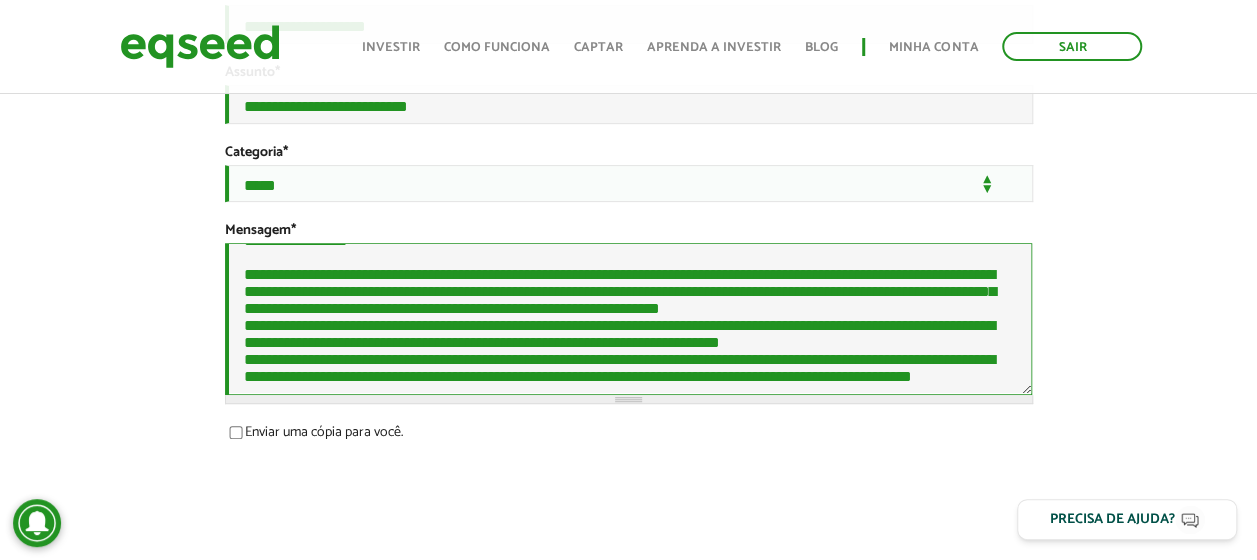 click on "**********" at bounding box center (629, 318) 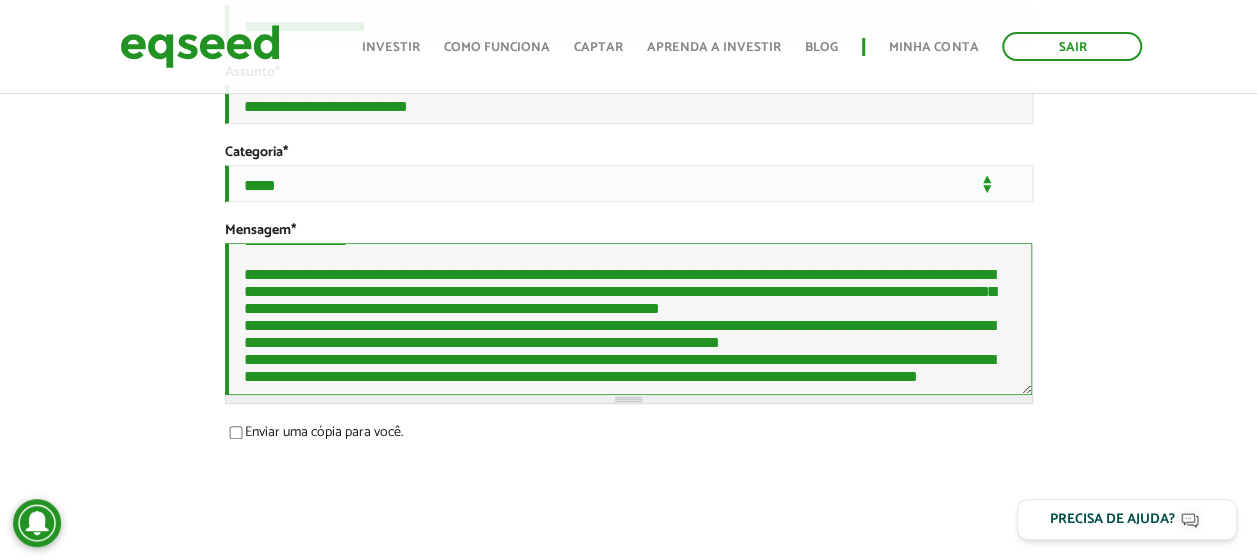 click on "**********" at bounding box center [629, 318] 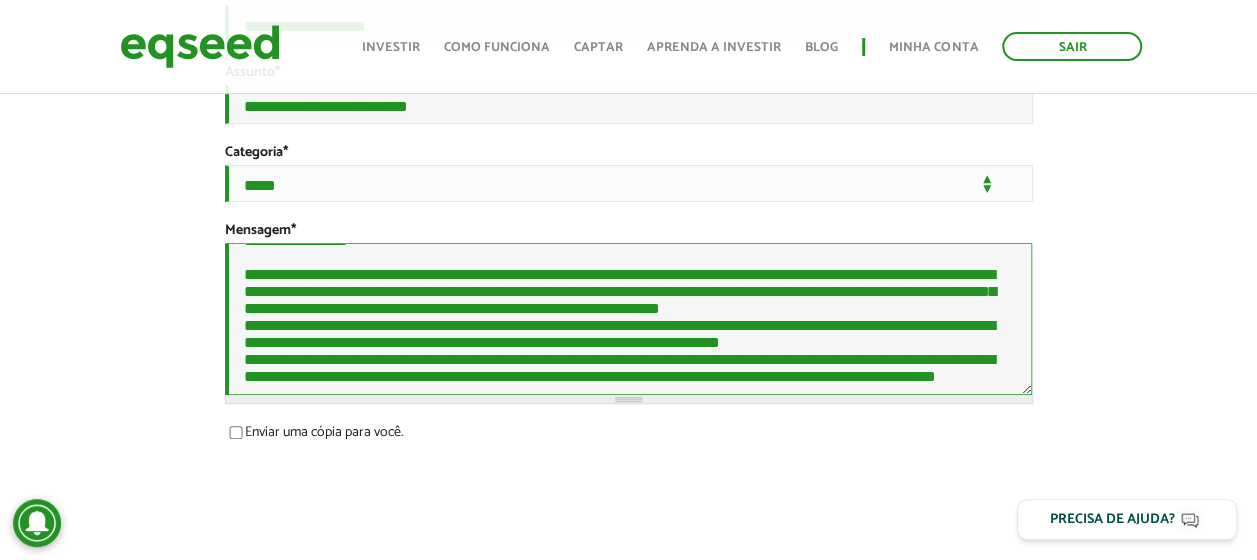 click on "**********" at bounding box center (629, 318) 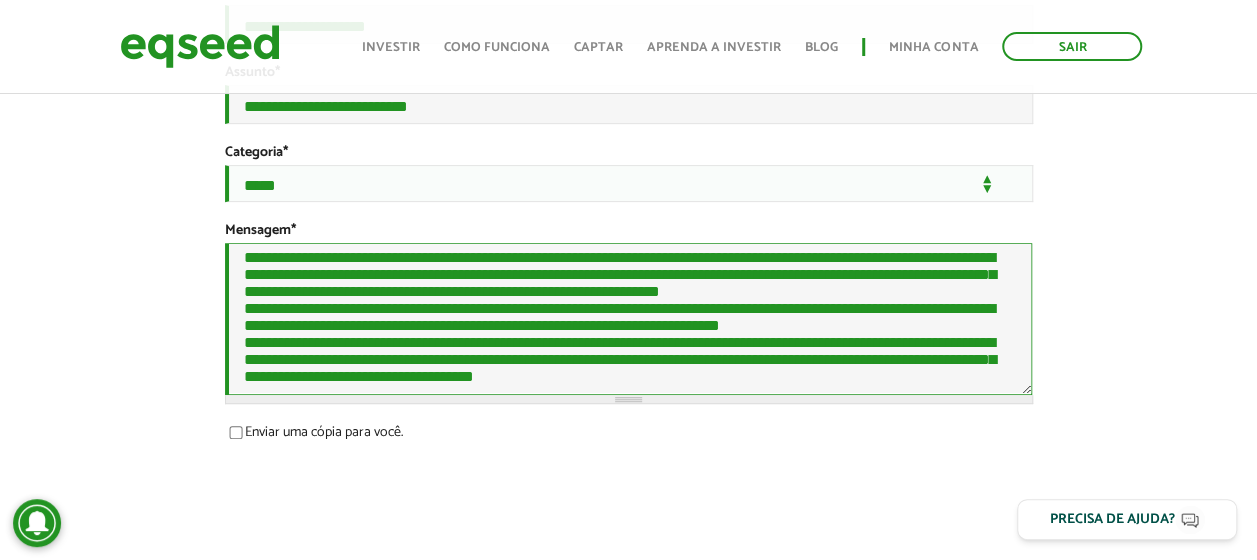 paste on "**********" 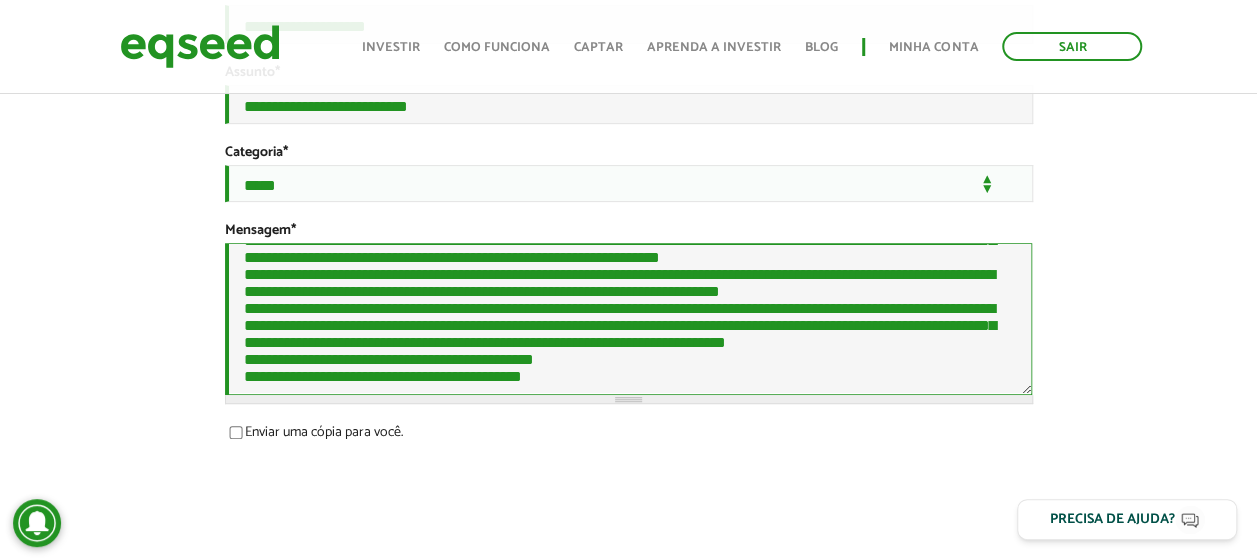 scroll, scrollTop: 226, scrollLeft: 0, axis: vertical 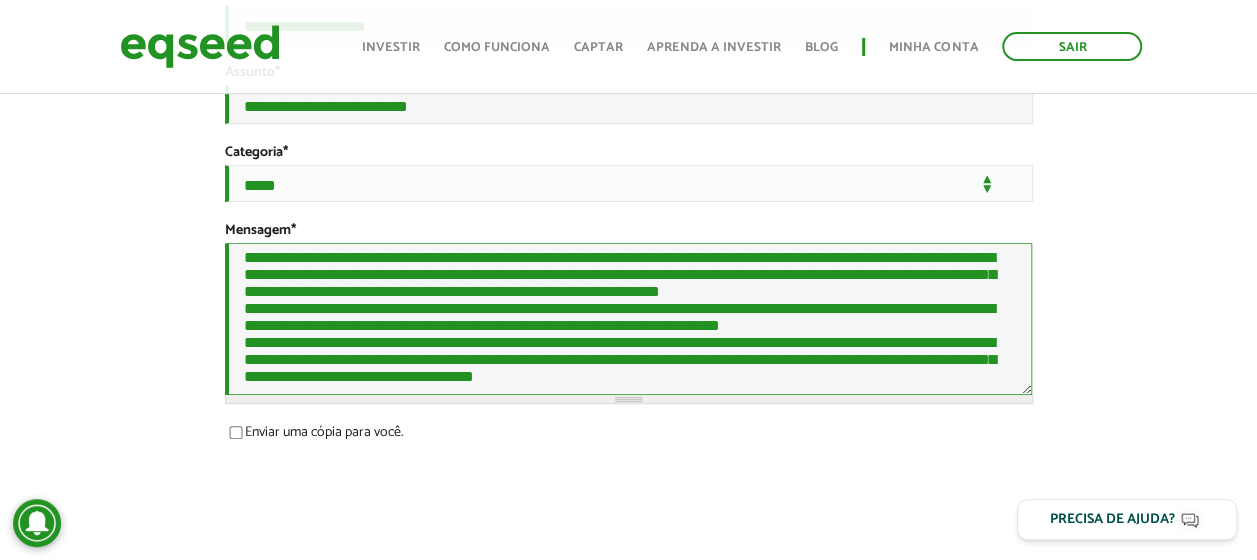 paste on "**********" 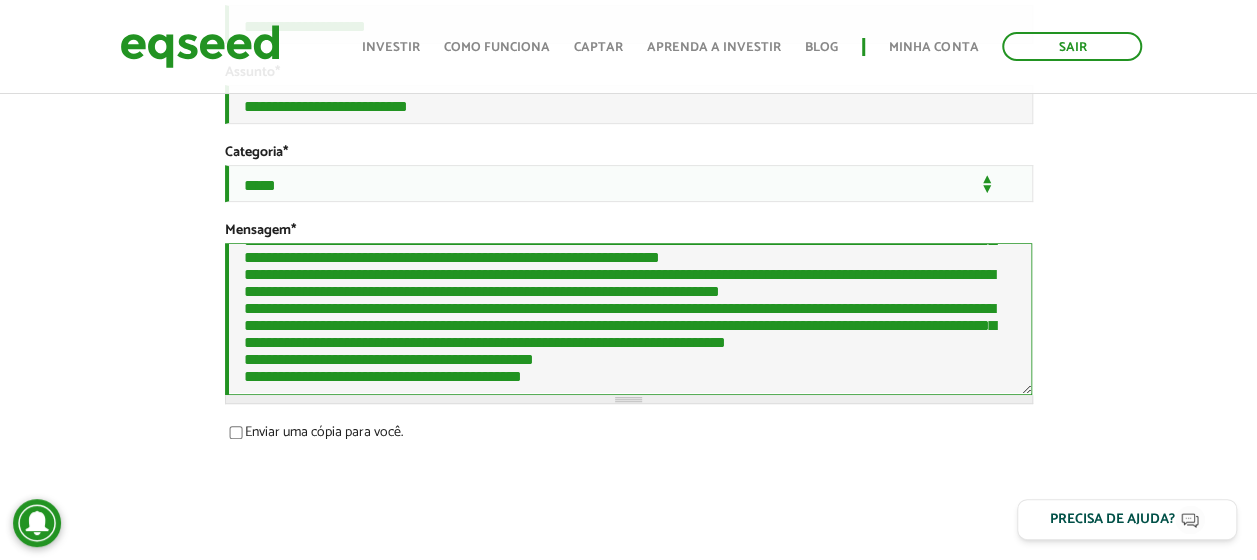 scroll, scrollTop: 226, scrollLeft: 0, axis: vertical 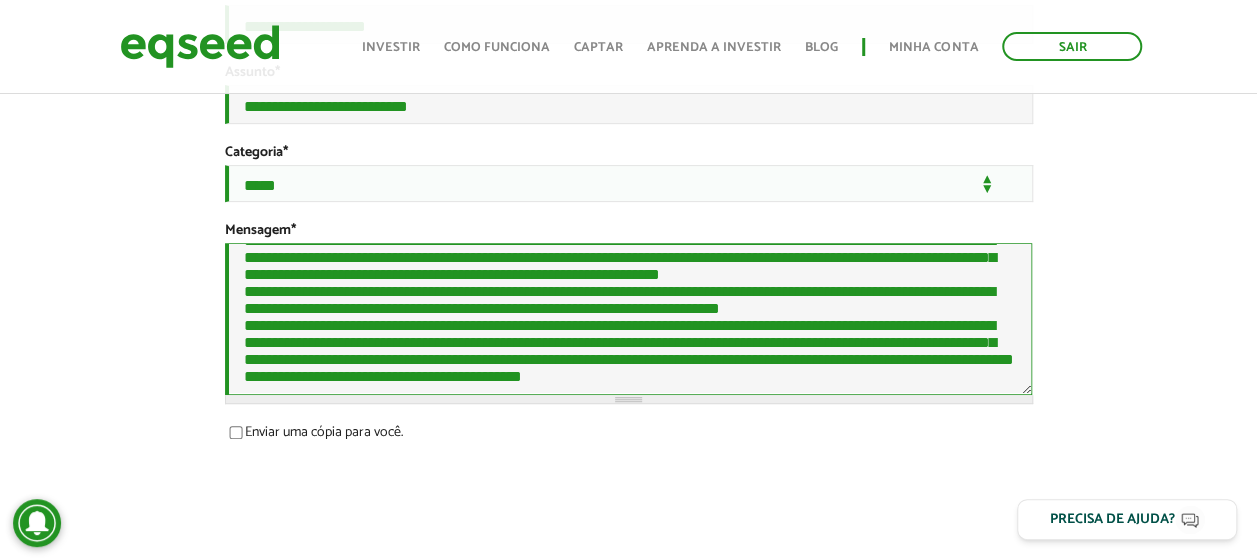 click on "**********" at bounding box center (629, 318) 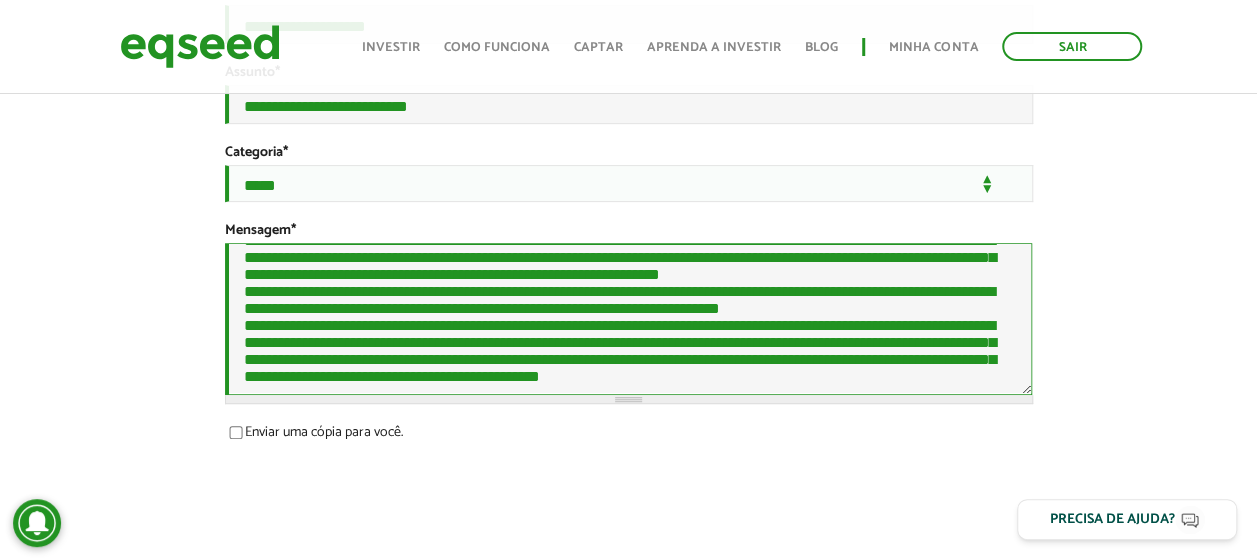 scroll, scrollTop: 174, scrollLeft: 0, axis: vertical 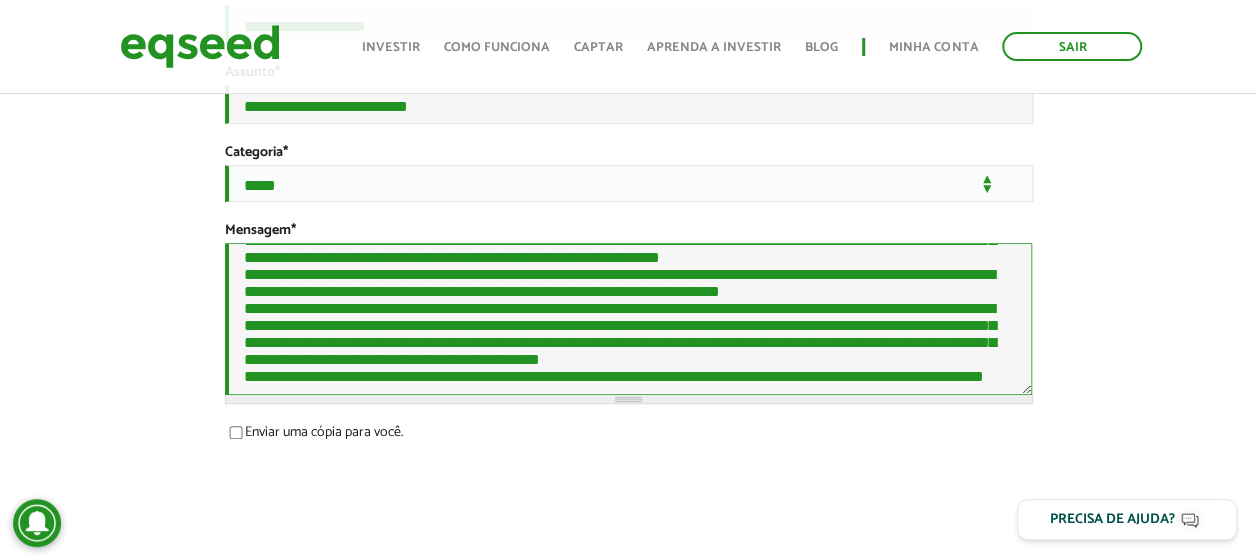 type on "**********" 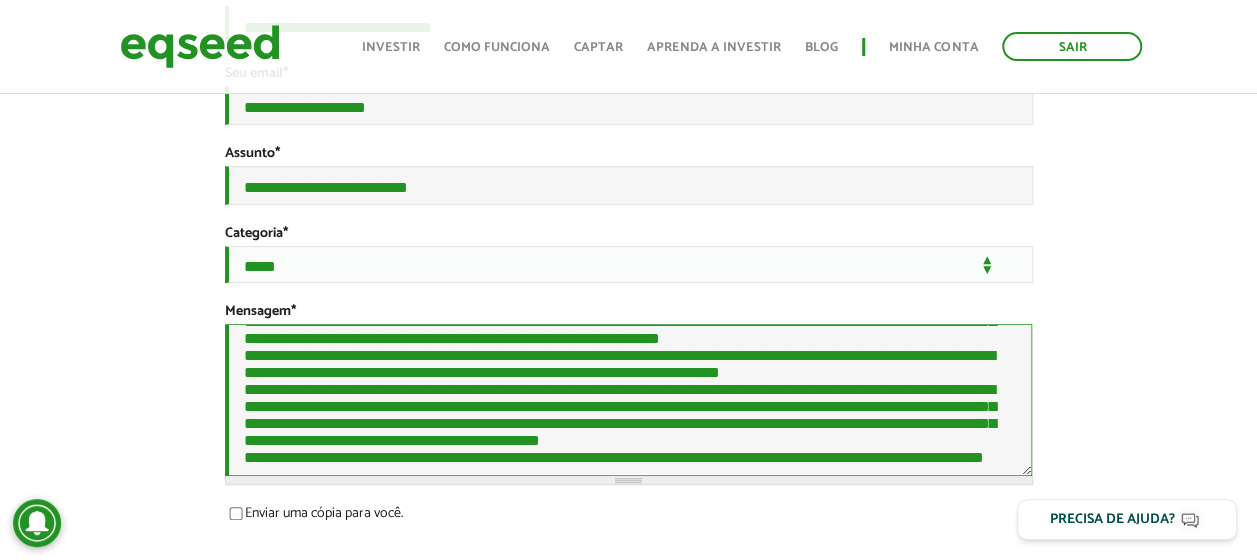 scroll, scrollTop: 234, scrollLeft: 0, axis: vertical 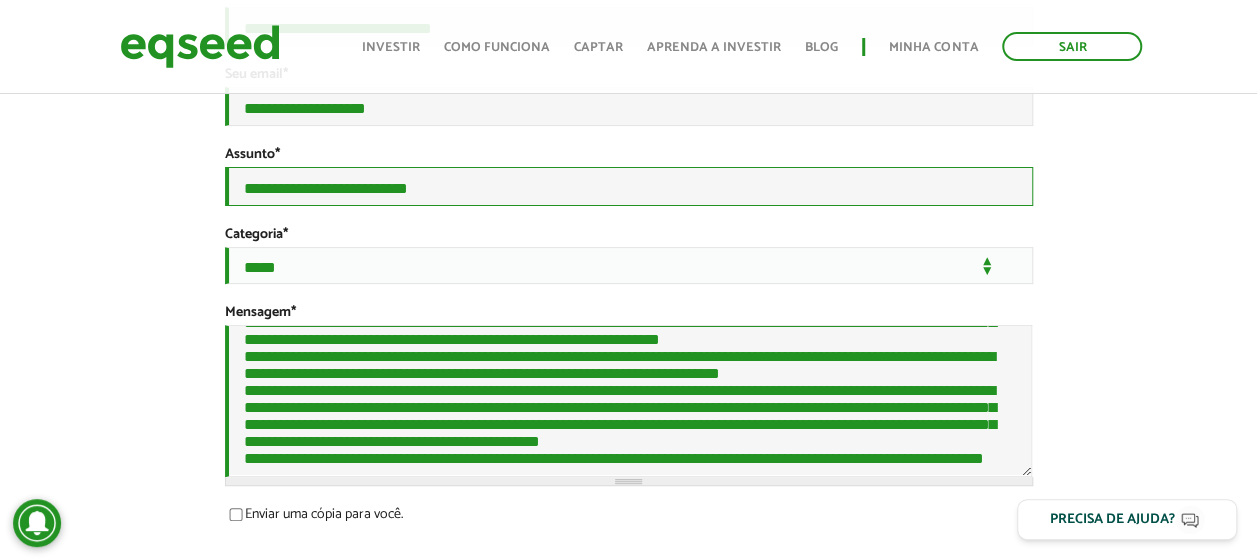 click on "**********" at bounding box center (629, 186) 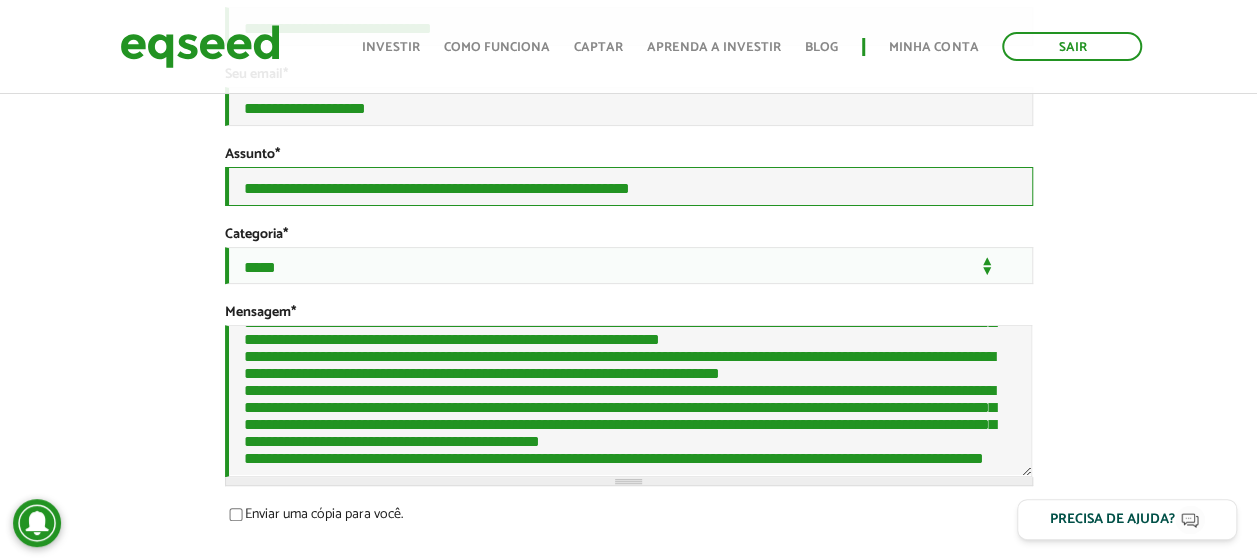 type on "**********" 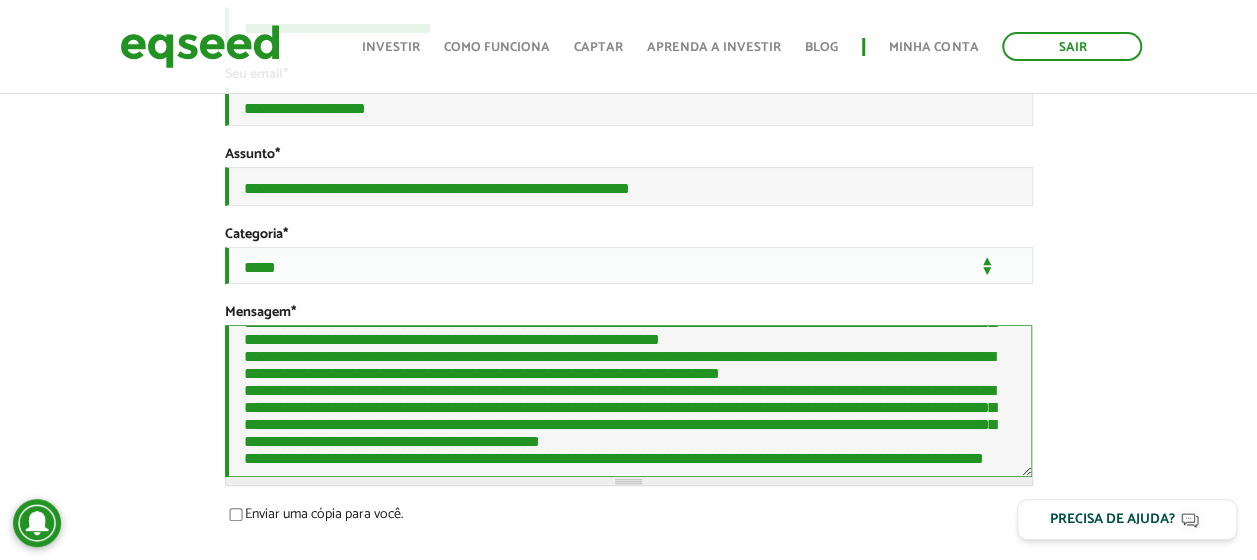 click on "Mensagem  *" at bounding box center [629, 400] 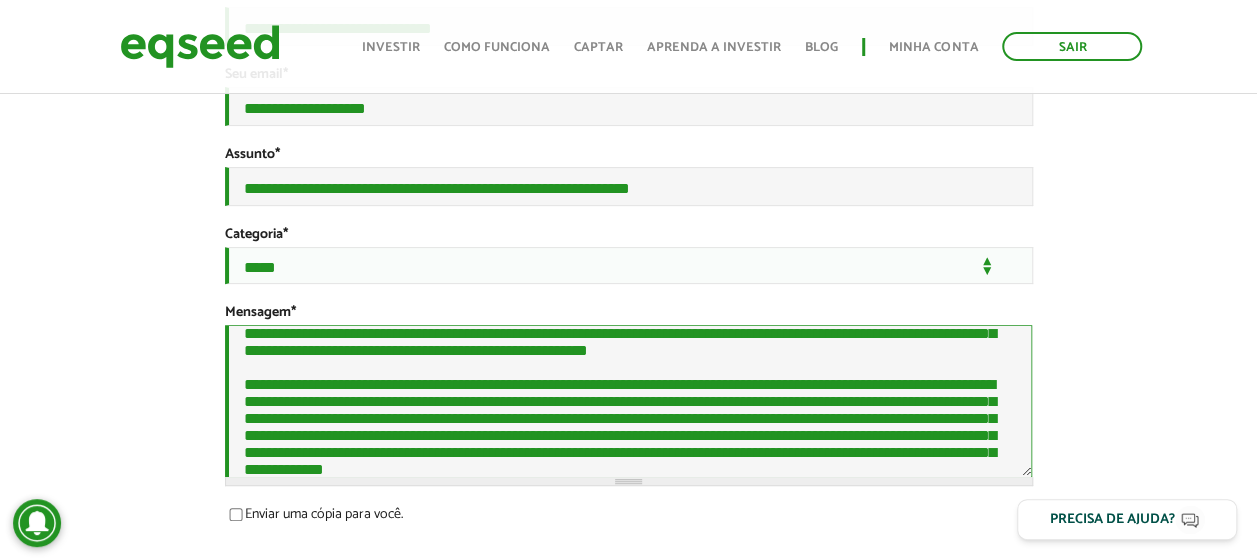 scroll, scrollTop: 668, scrollLeft: 0, axis: vertical 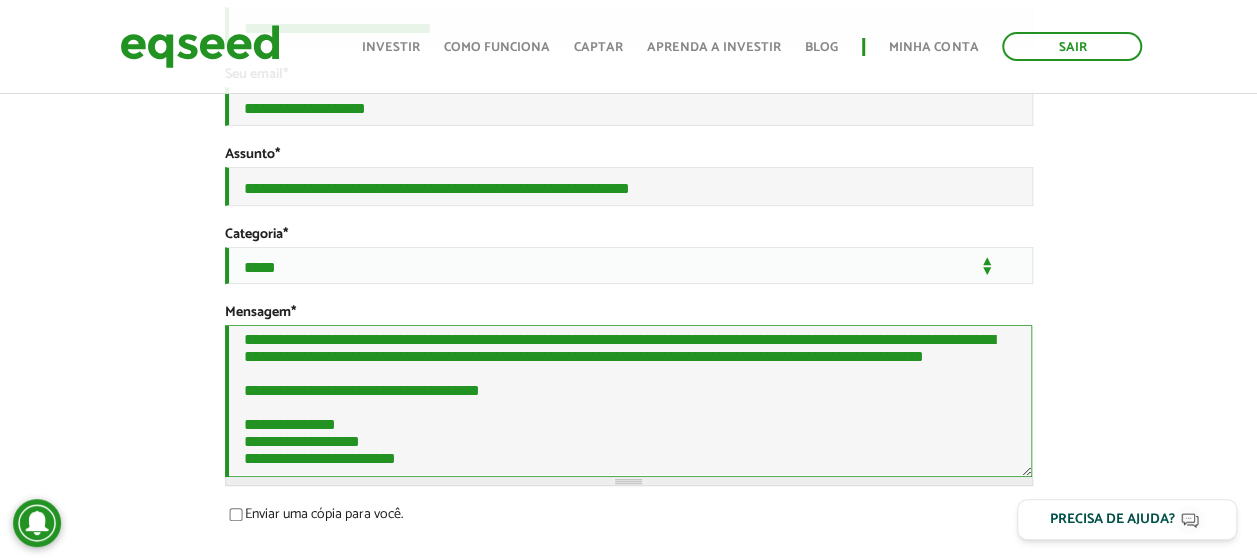 drag, startPoint x: 405, startPoint y: 471, endPoint x: 226, endPoint y: 471, distance: 179 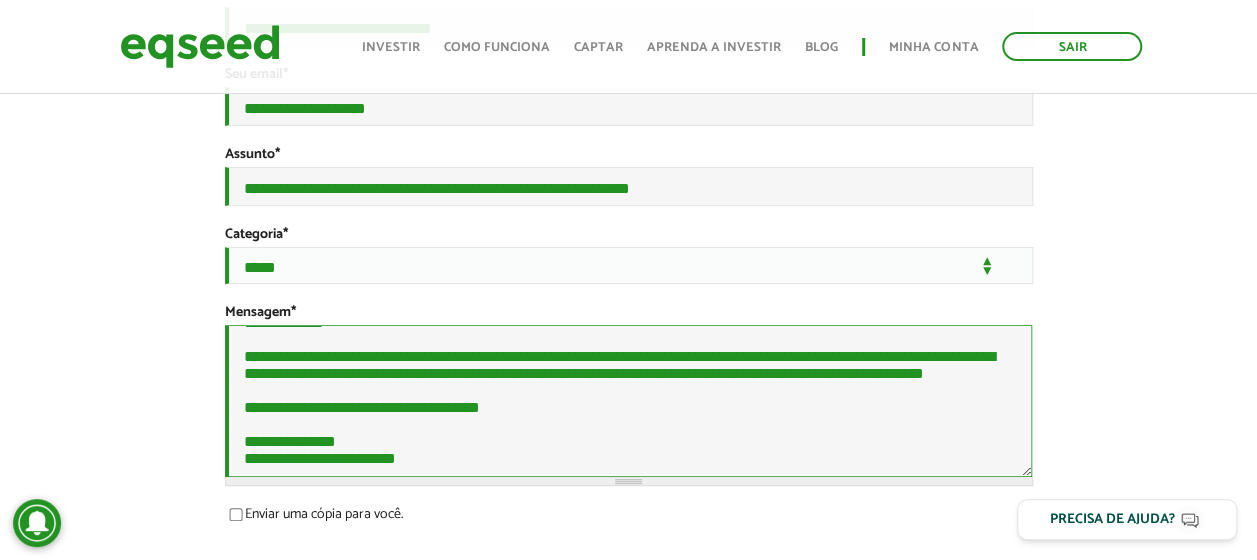 scroll, scrollTop: 386, scrollLeft: 0, axis: vertical 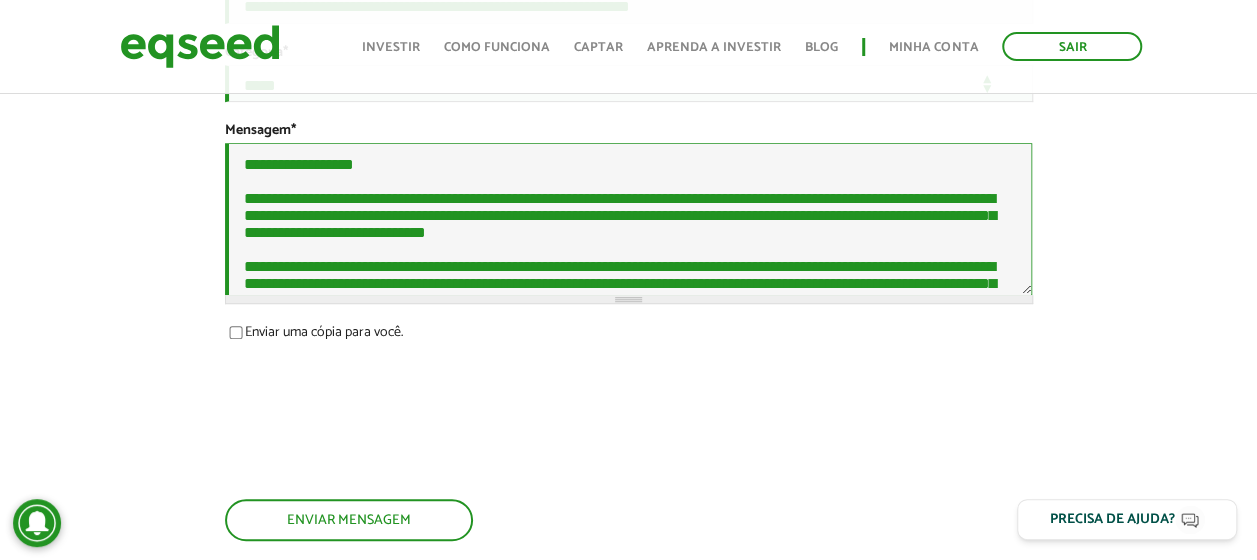 drag, startPoint x: 548, startPoint y: 280, endPoint x: 213, endPoint y: 98, distance: 381.24664 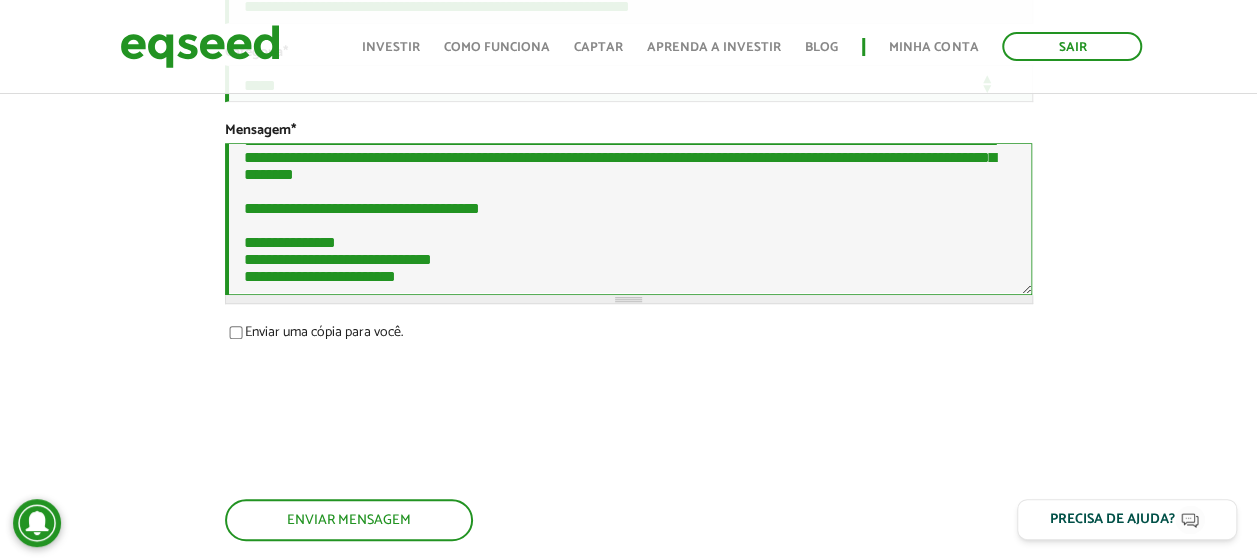 scroll, scrollTop: 806, scrollLeft: 0, axis: vertical 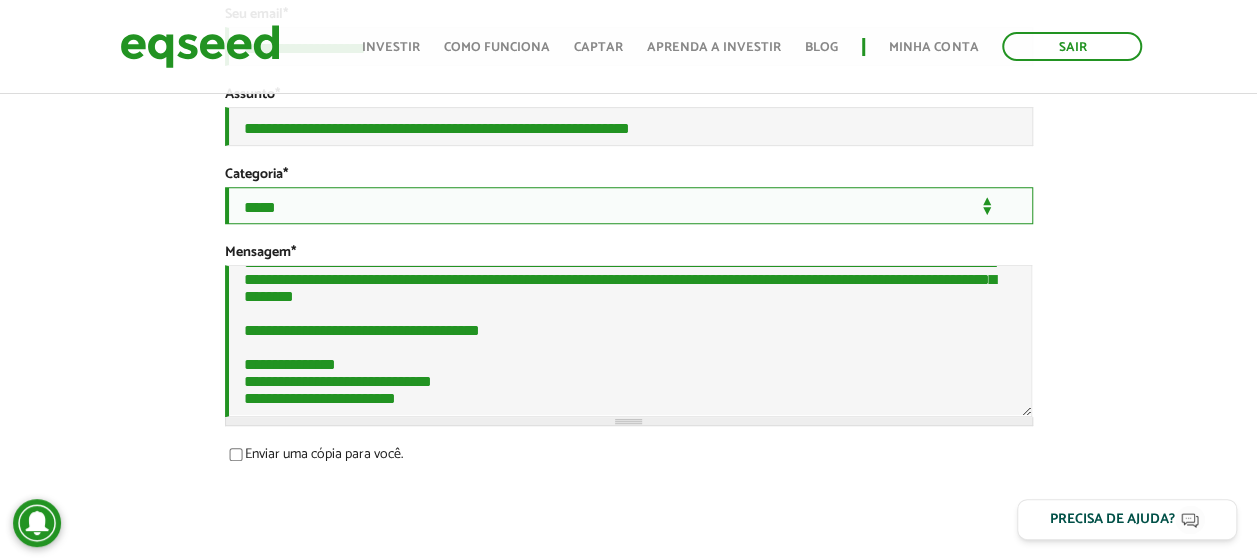 click on "**********" at bounding box center (629, 205) 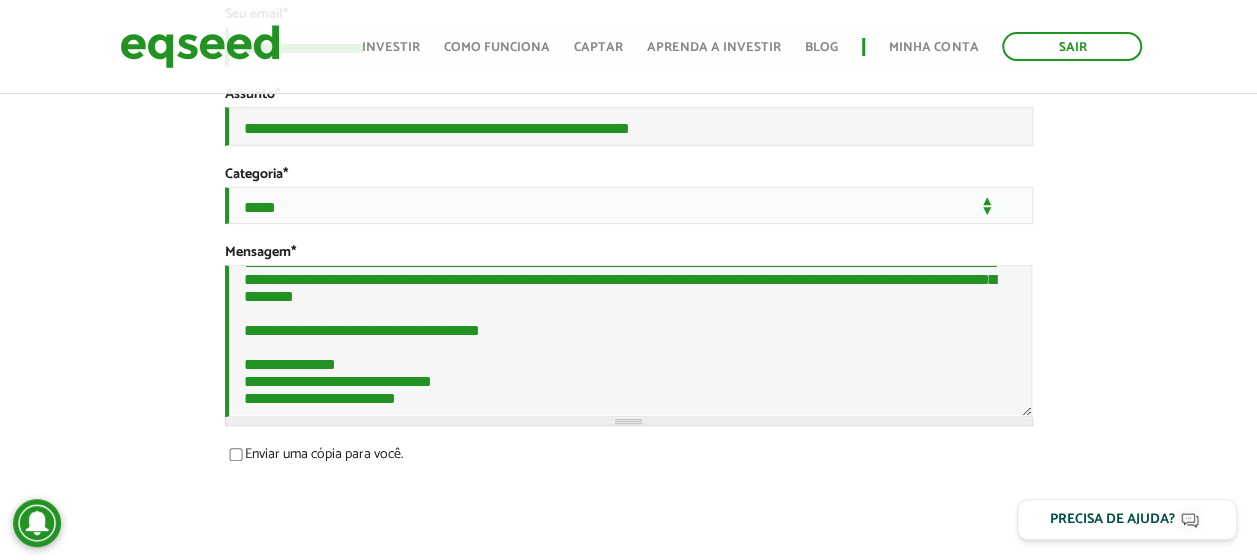 click on "**********" at bounding box center (628, 254) 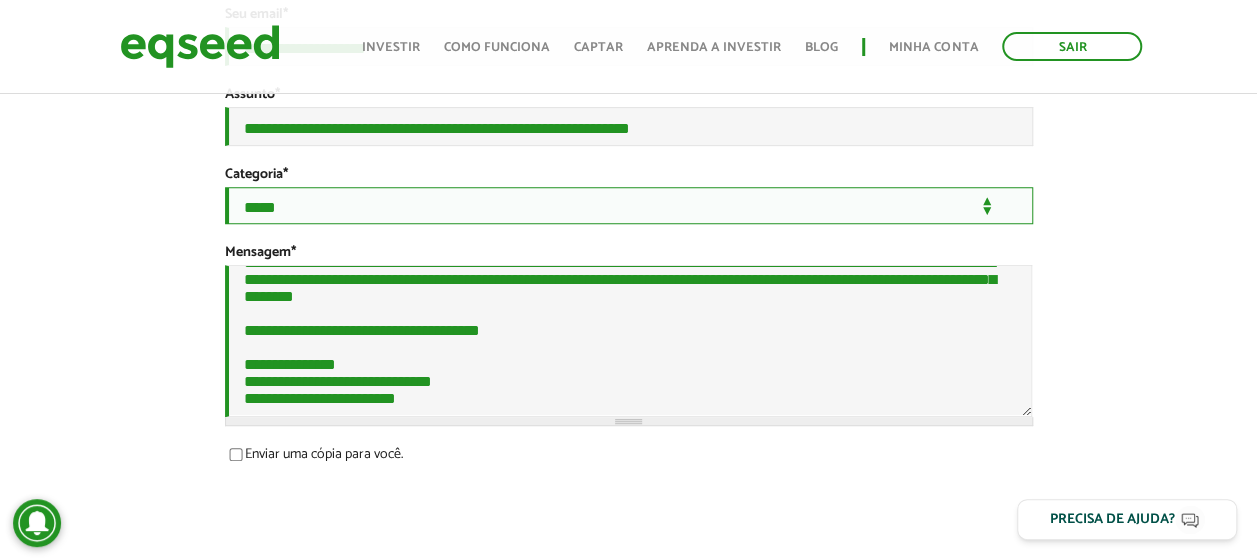 click on "**********" at bounding box center (629, 205) 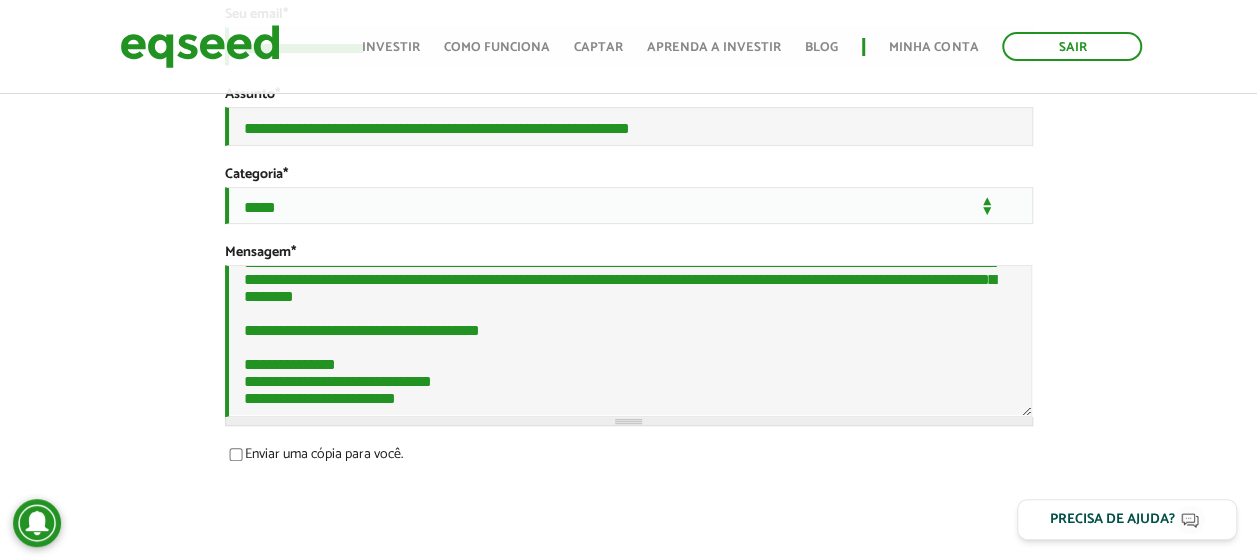 click on "**********" at bounding box center [628, 254] 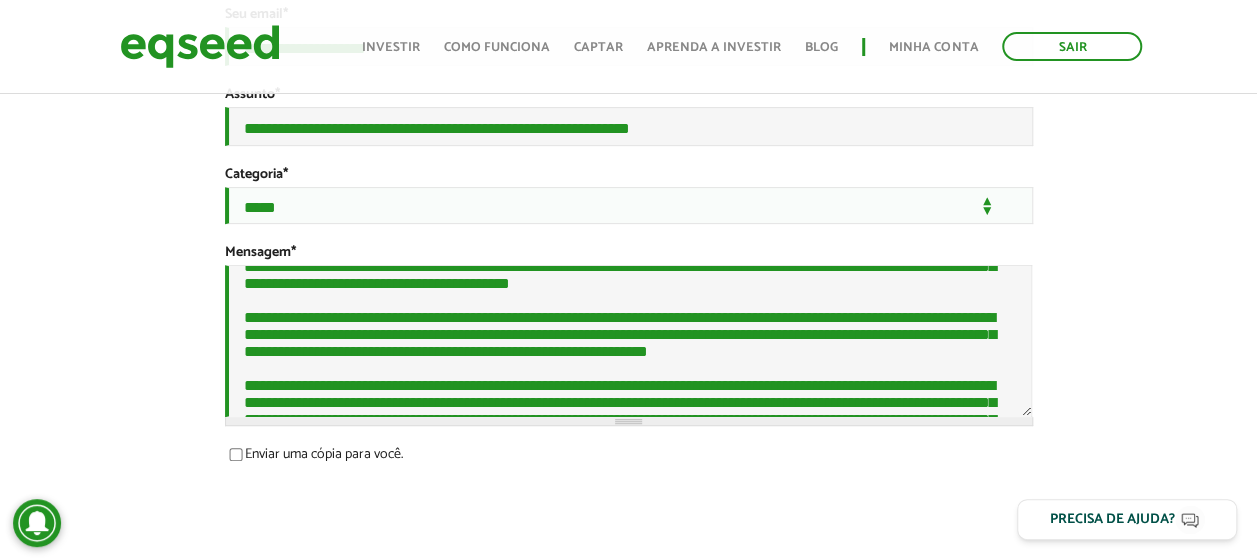 scroll, scrollTop: 0, scrollLeft: 0, axis: both 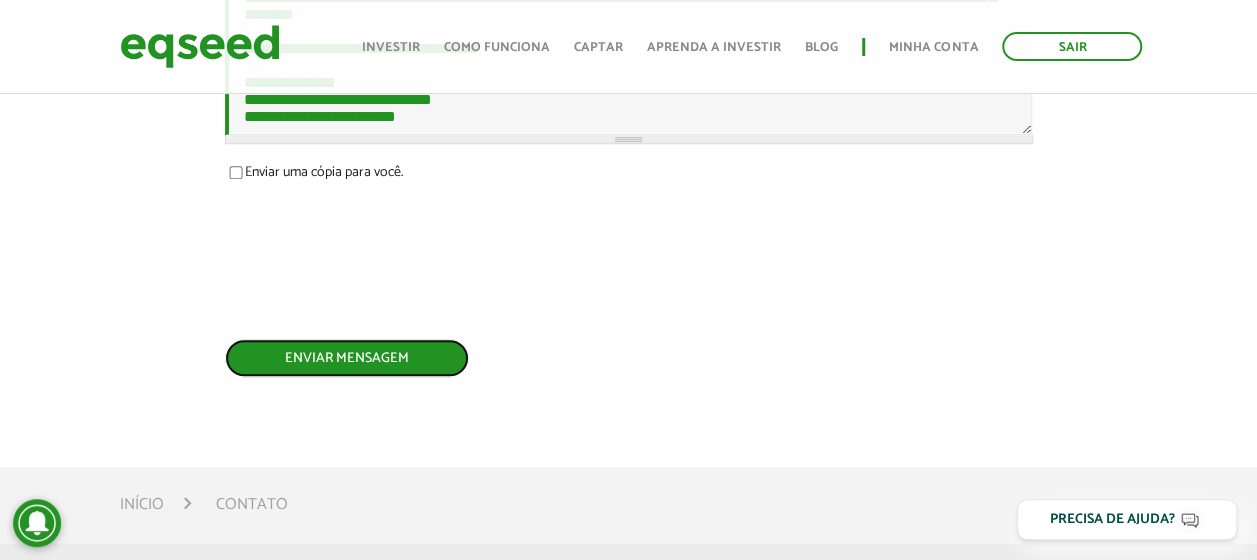 click on "Enviar mensagem" at bounding box center [347, 358] 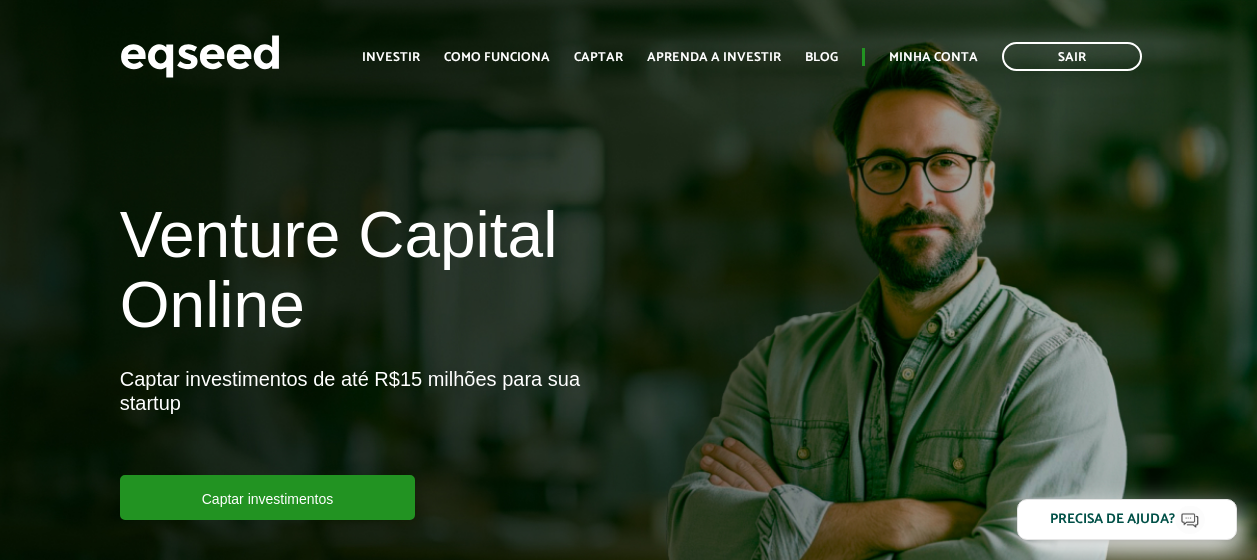 scroll, scrollTop: 218, scrollLeft: 0, axis: vertical 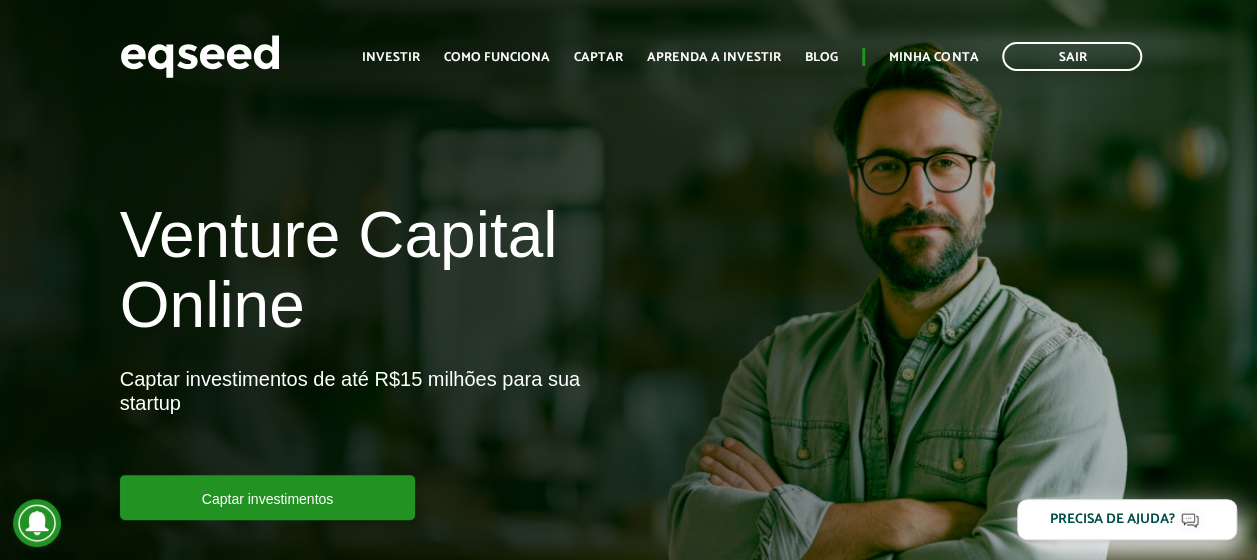 click on "Início
Investir
Como funciona
Captar
Aprenda a investir
Blog
Minha conta
Sair" at bounding box center (752, 56) 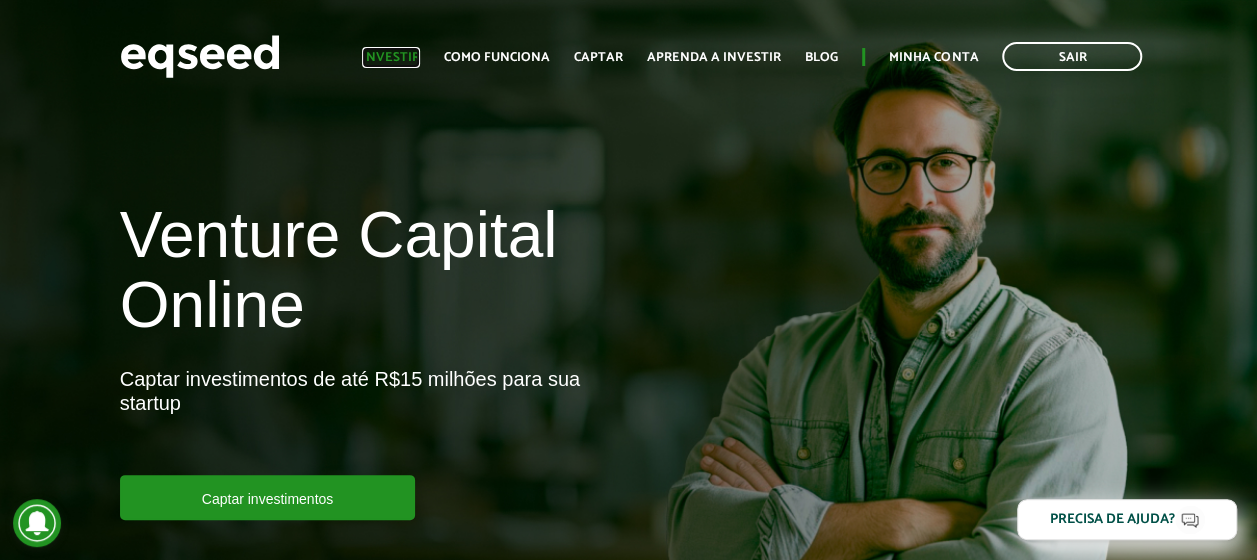 click on "Investir" at bounding box center (391, 57) 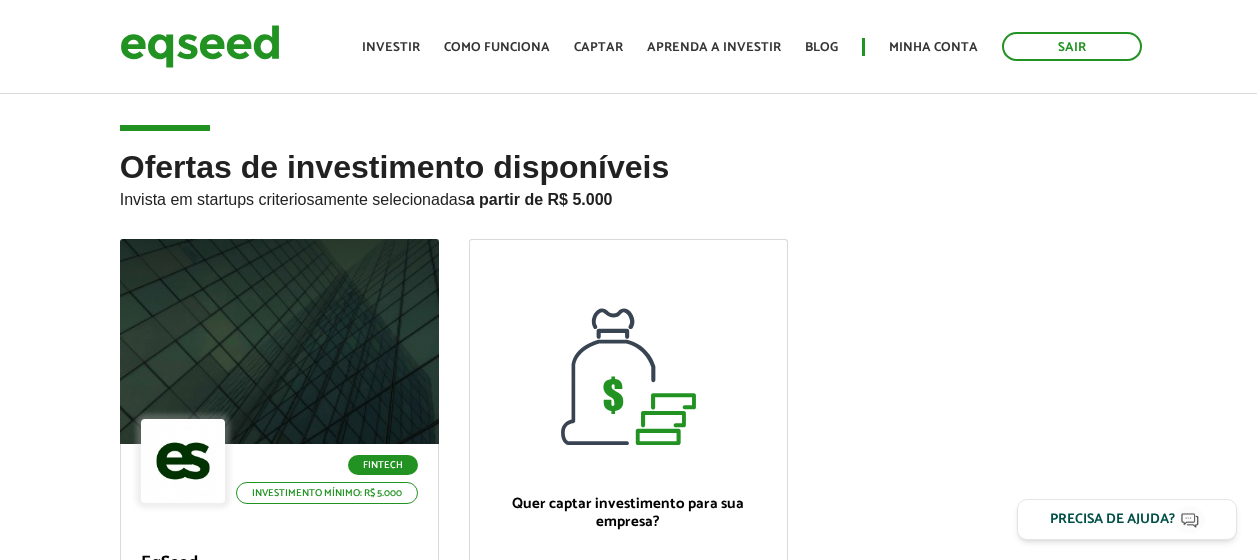 scroll, scrollTop: 0, scrollLeft: 0, axis: both 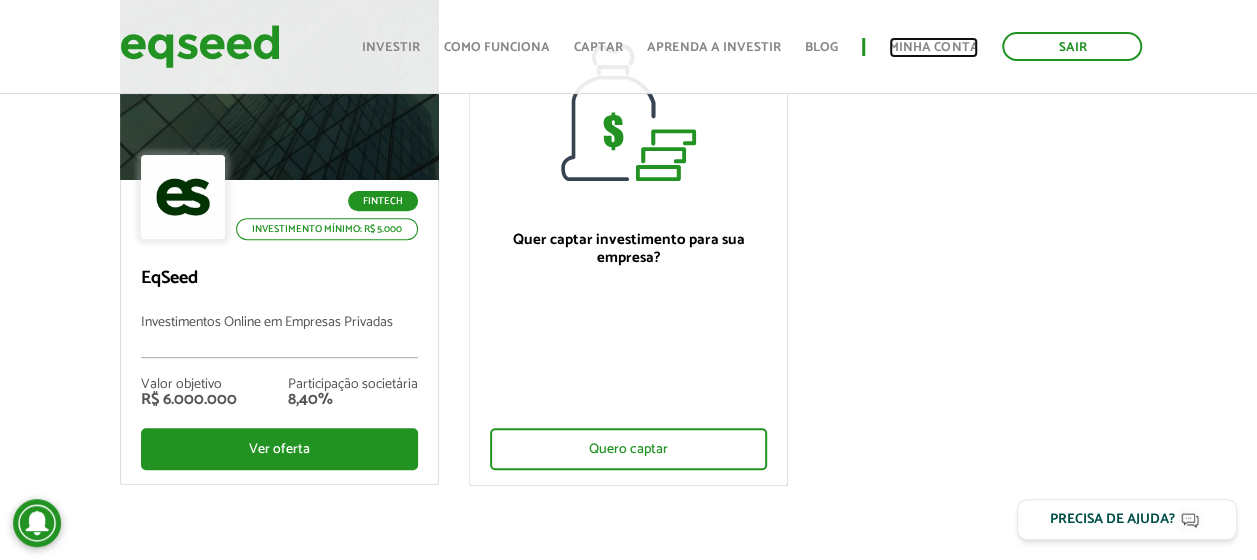 click on "Minha conta" at bounding box center (933, 47) 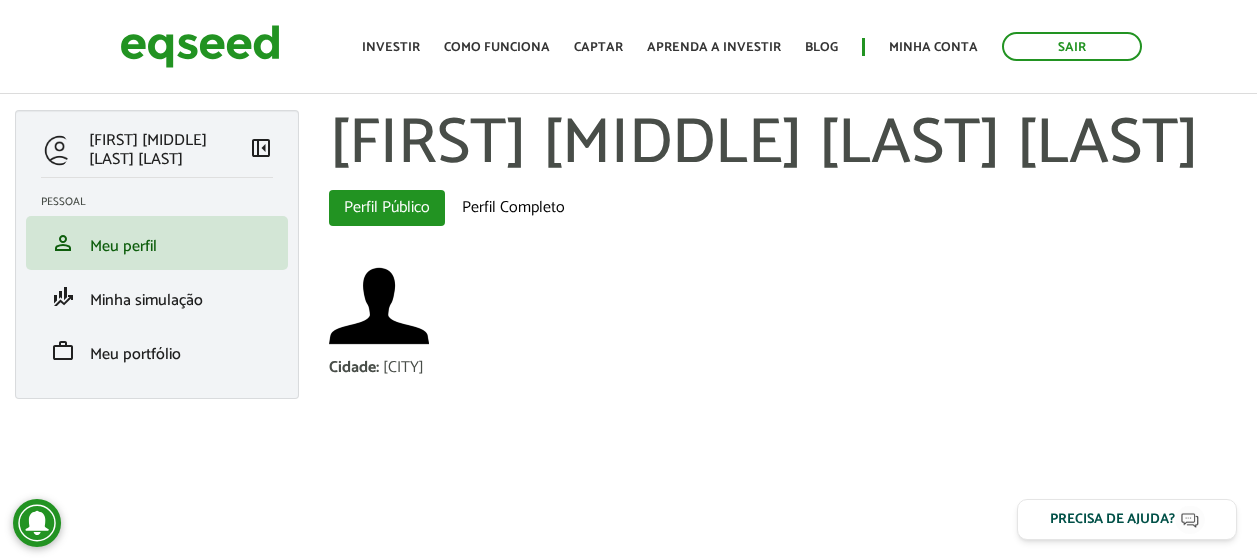 scroll, scrollTop: 60, scrollLeft: 0, axis: vertical 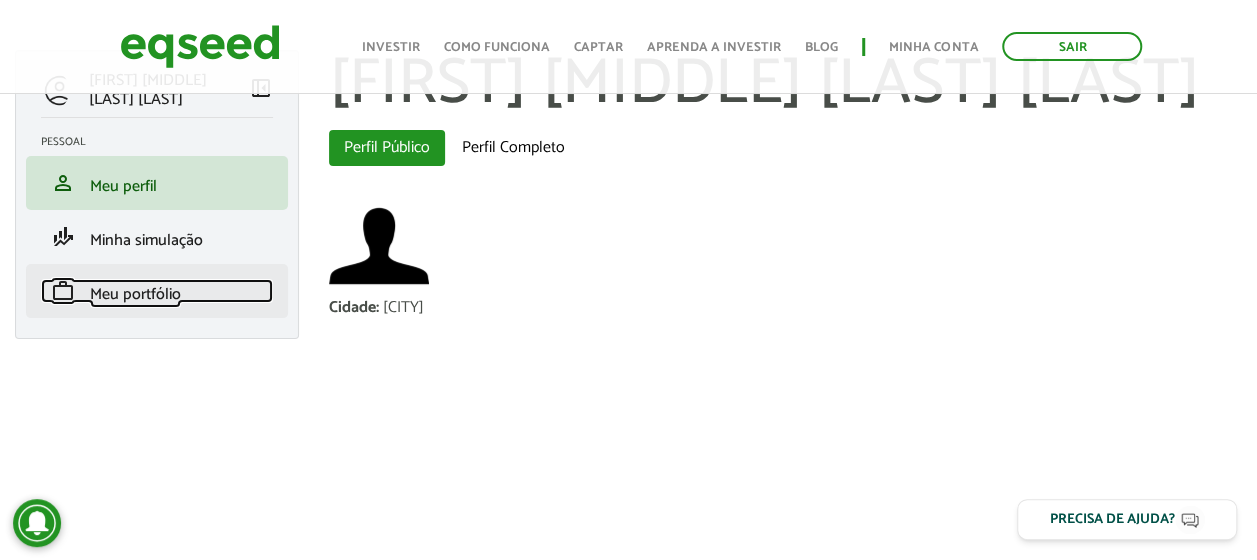 click on "Meu portfólio" at bounding box center [135, 294] 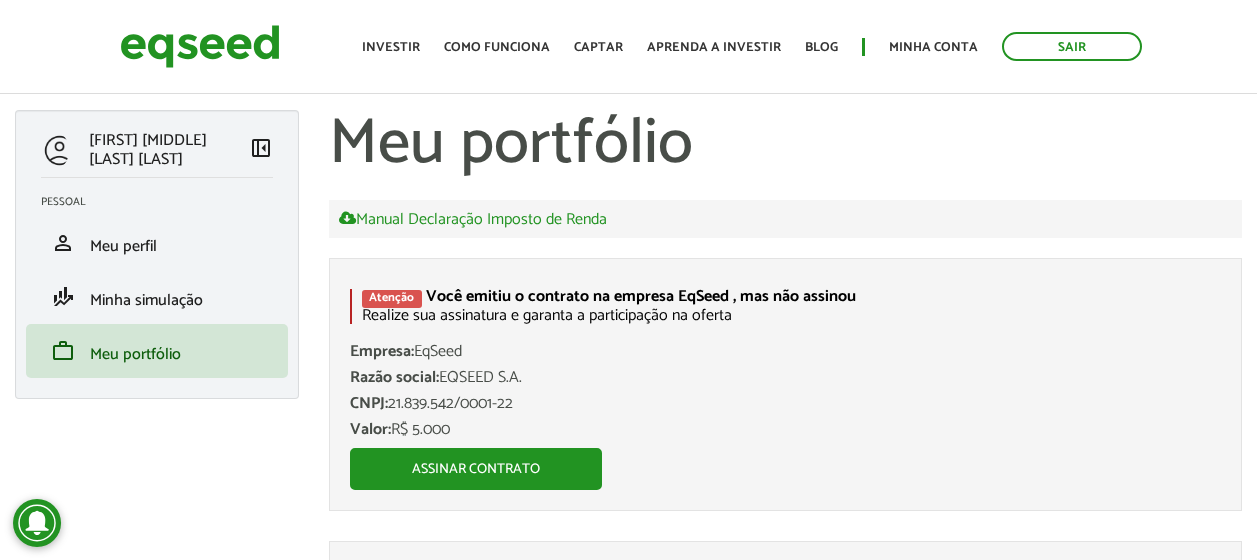 scroll, scrollTop: 0, scrollLeft: 0, axis: both 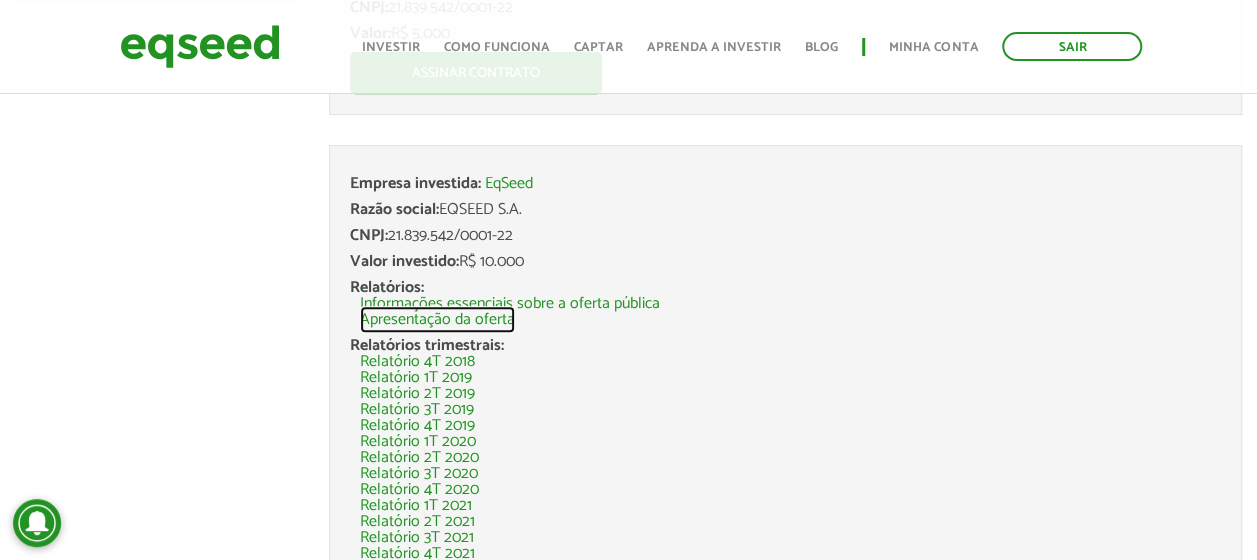 click on "Apresentação da oferta" at bounding box center [437, 320] 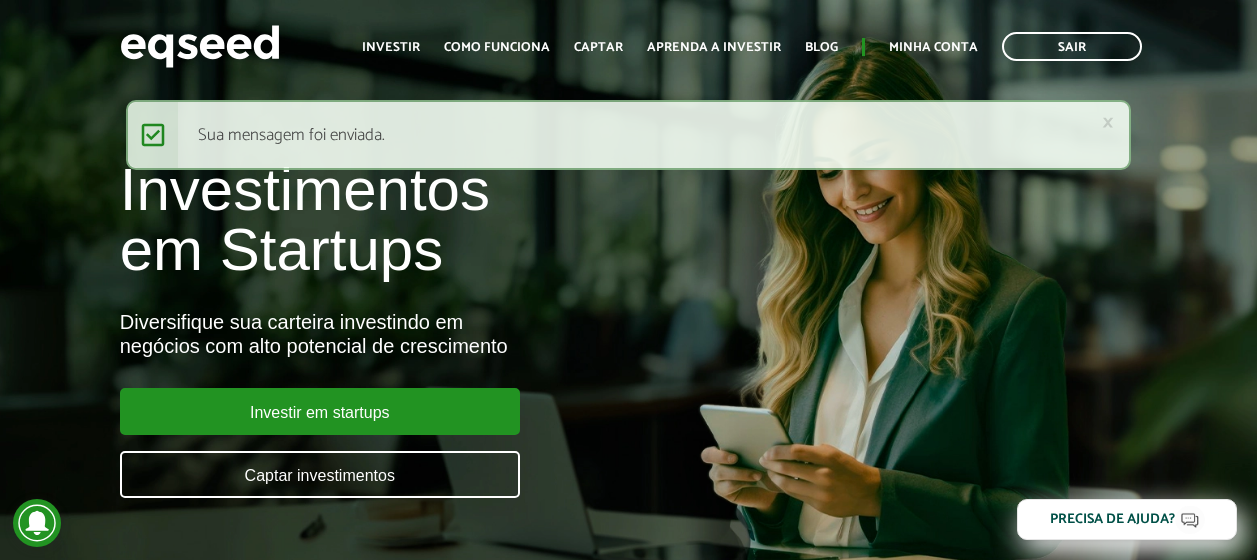 scroll, scrollTop: 0, scrollLeft: 0, axis: both 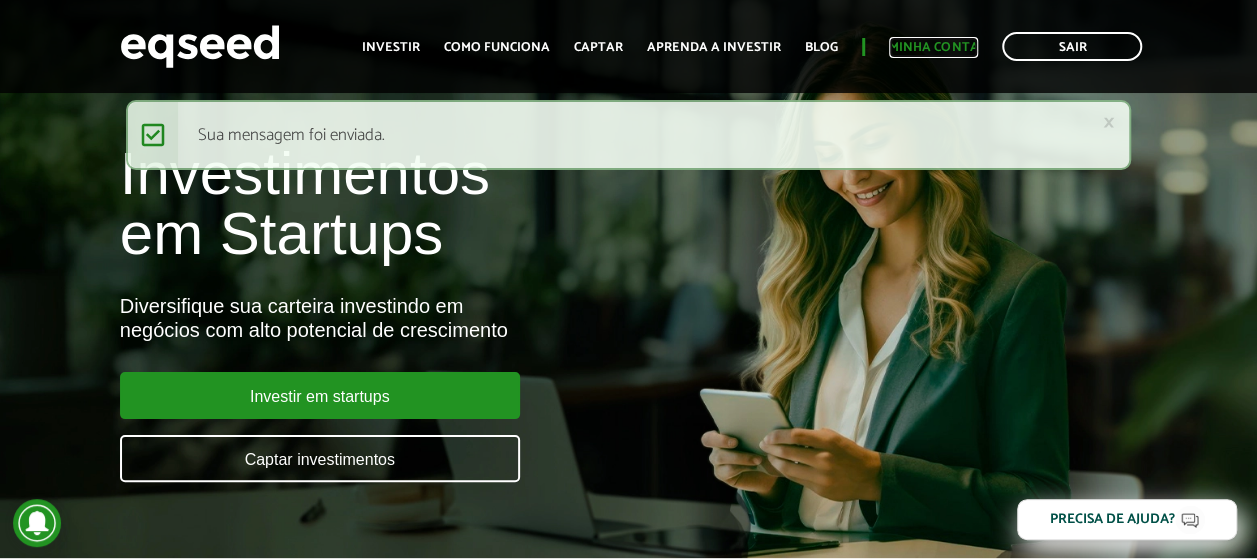 click on "Minha conta" at bounding box center (933, 47) 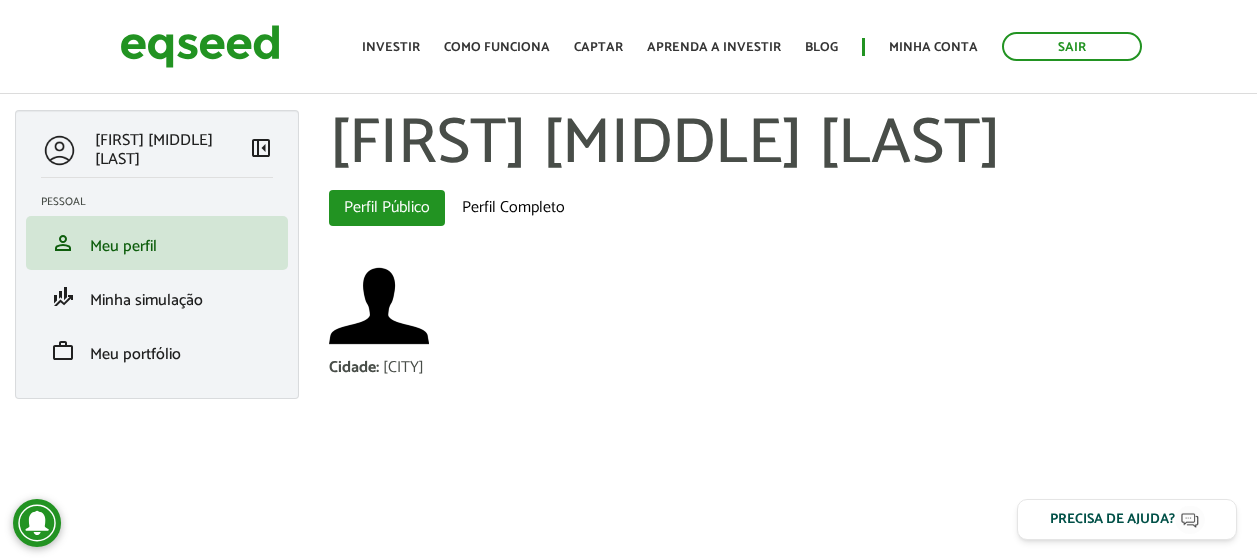 scroll, scrollTop: 0, scrollLeft: 0, axis: both 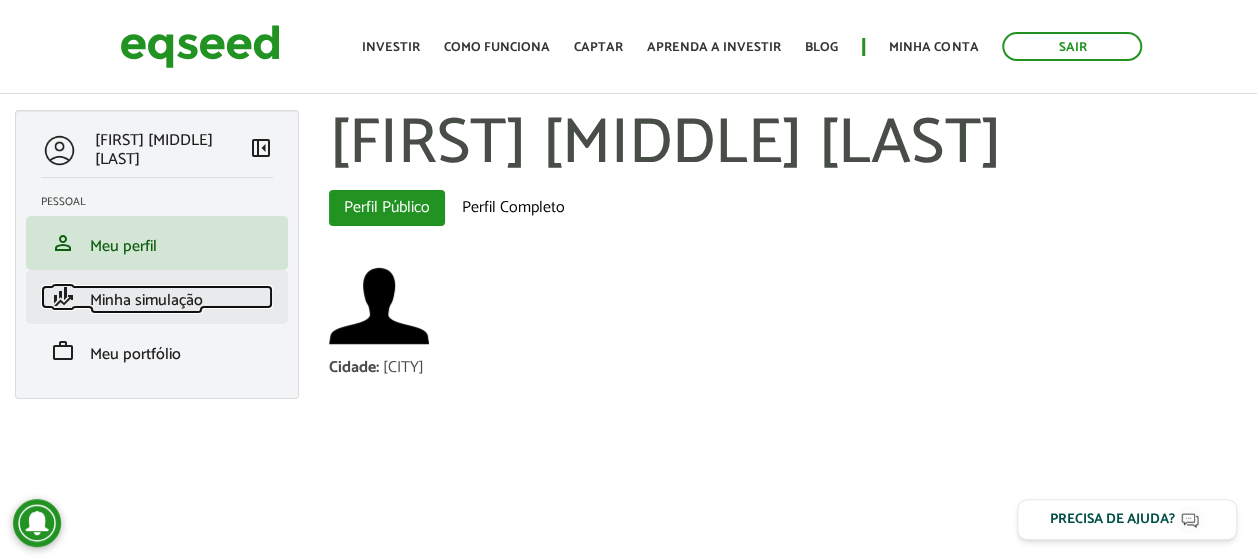 click on "Minha simulação" at bounding box center [146, 300] 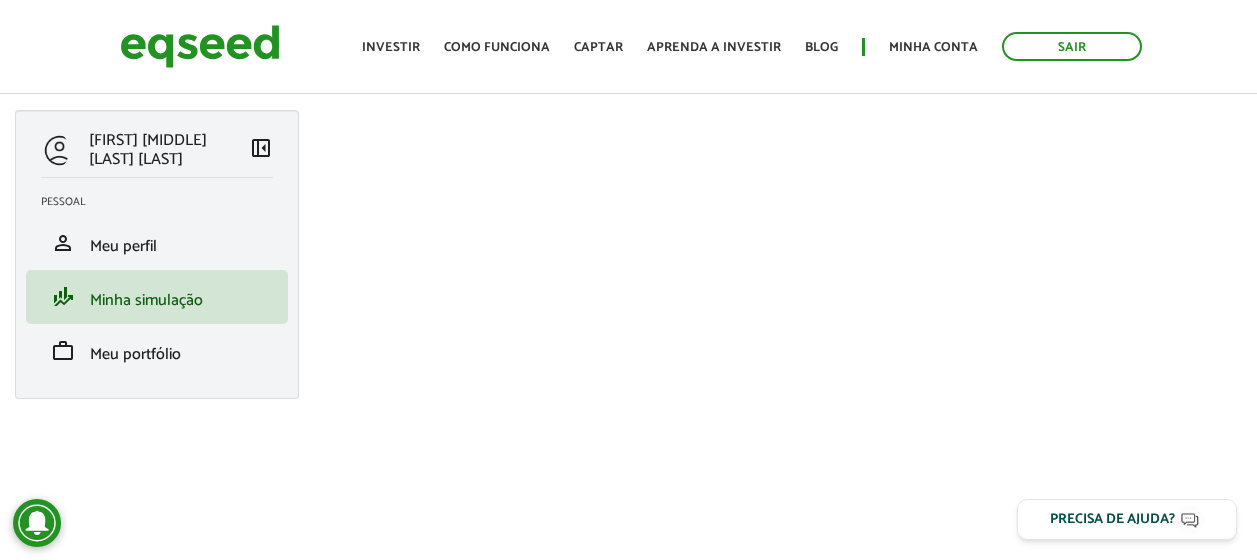 scroll, scrollTop: 0, scrollLeft: 0, axis: both 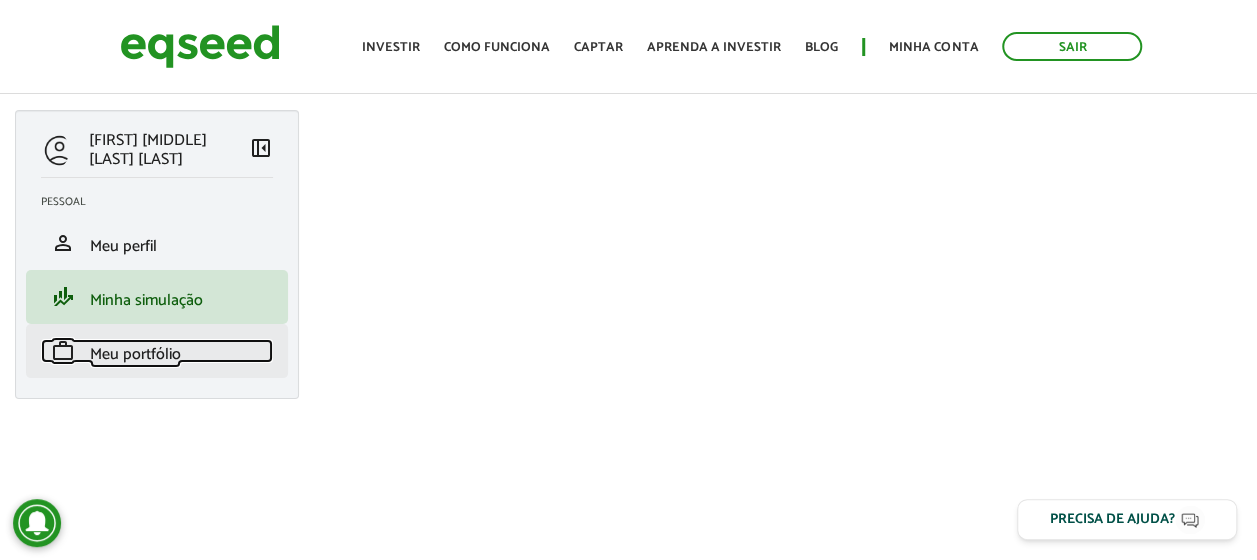 click on "Meu portfólio" at bounding box center (135, 354) 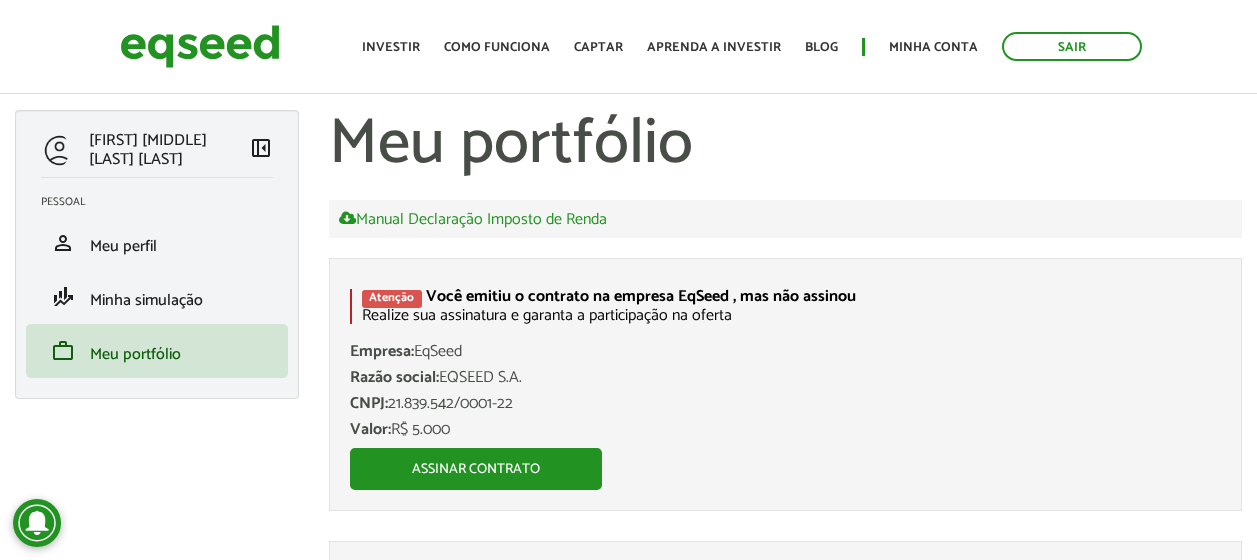 scroll, scrollTop: 0, scrollLeft: 0, axis: both 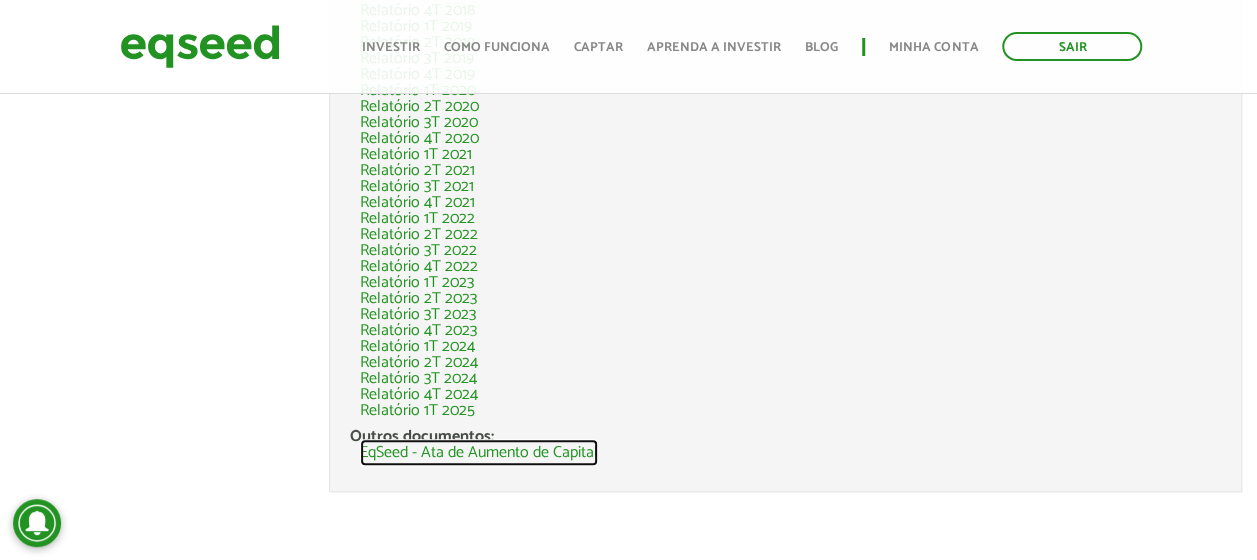 click on "EqSeed - Ata de Aumento de Capital" at bounding box center [479, 453] 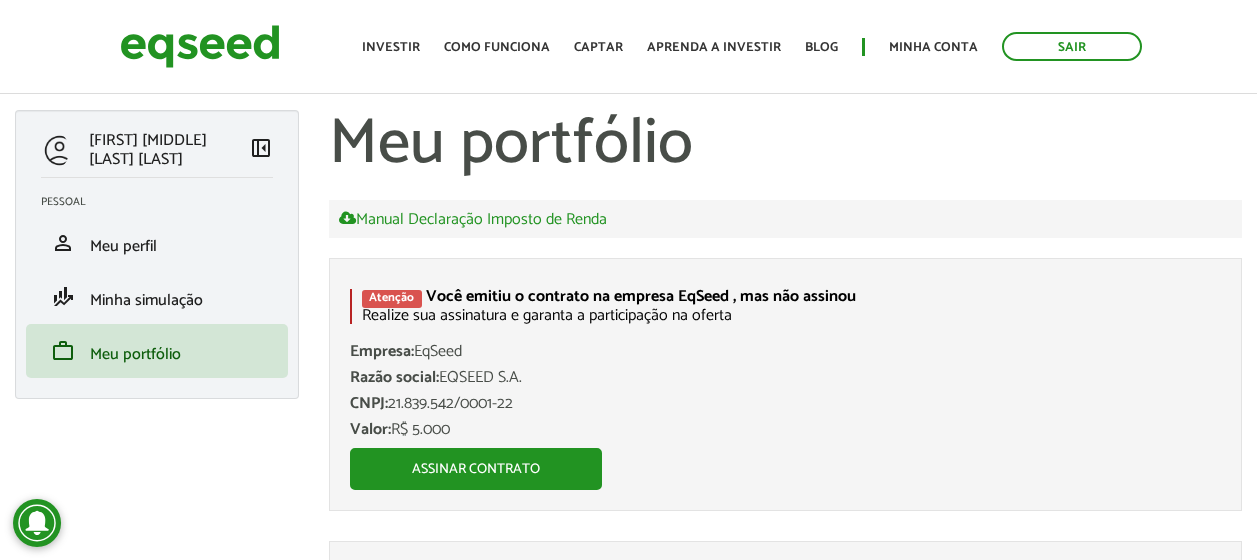 scroll, scrollTop: 0, scrollLeft: 0, axis: both 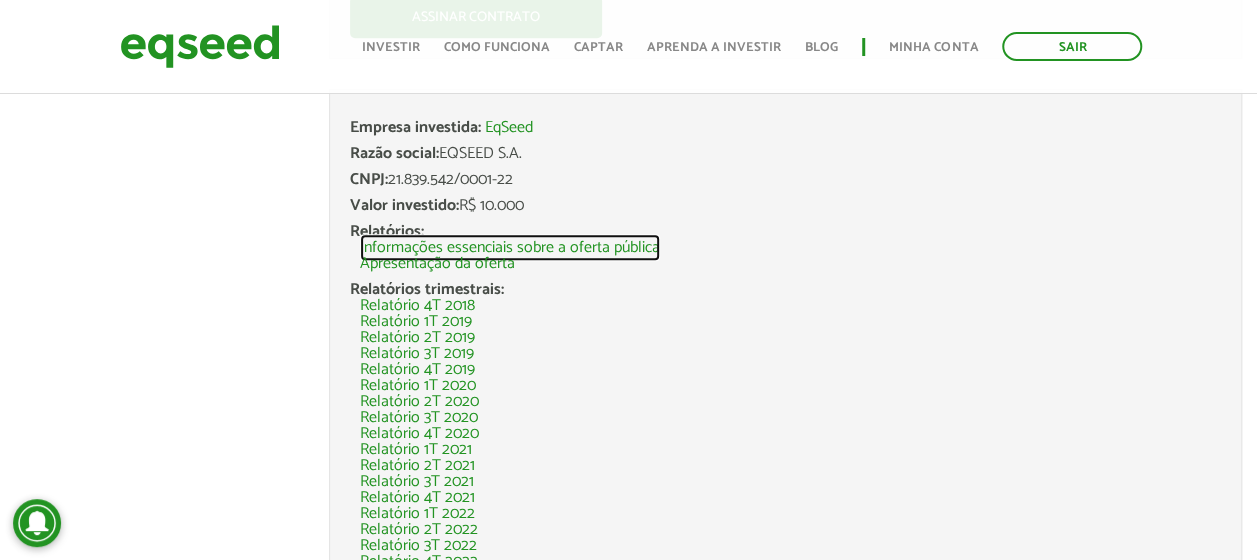 click on "Informações essenciais sobre a oferta pública" at bounding box center [510, 248] 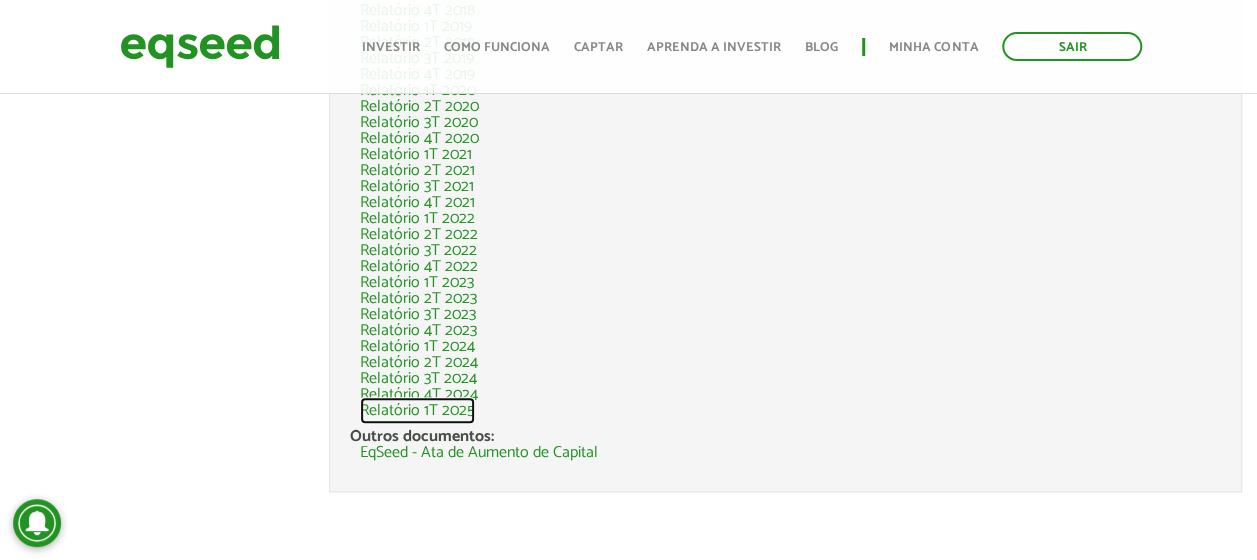 click on "Relatório 1T 2025" at bounding box center [417, 411] 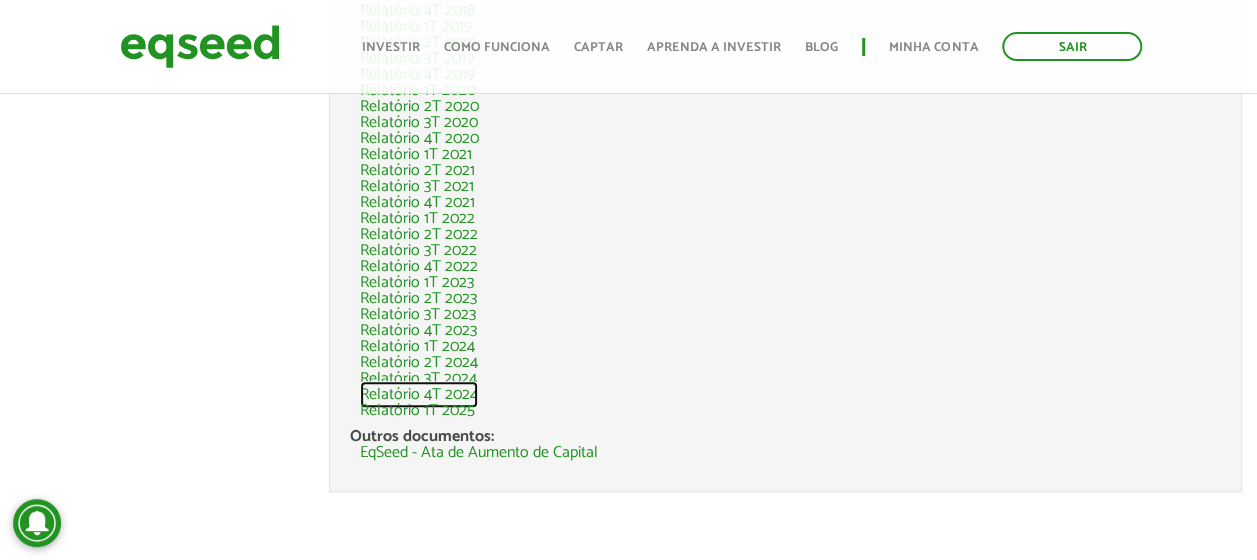 click on "Relatório 4T 2024" at bounding box center [419, 395] 